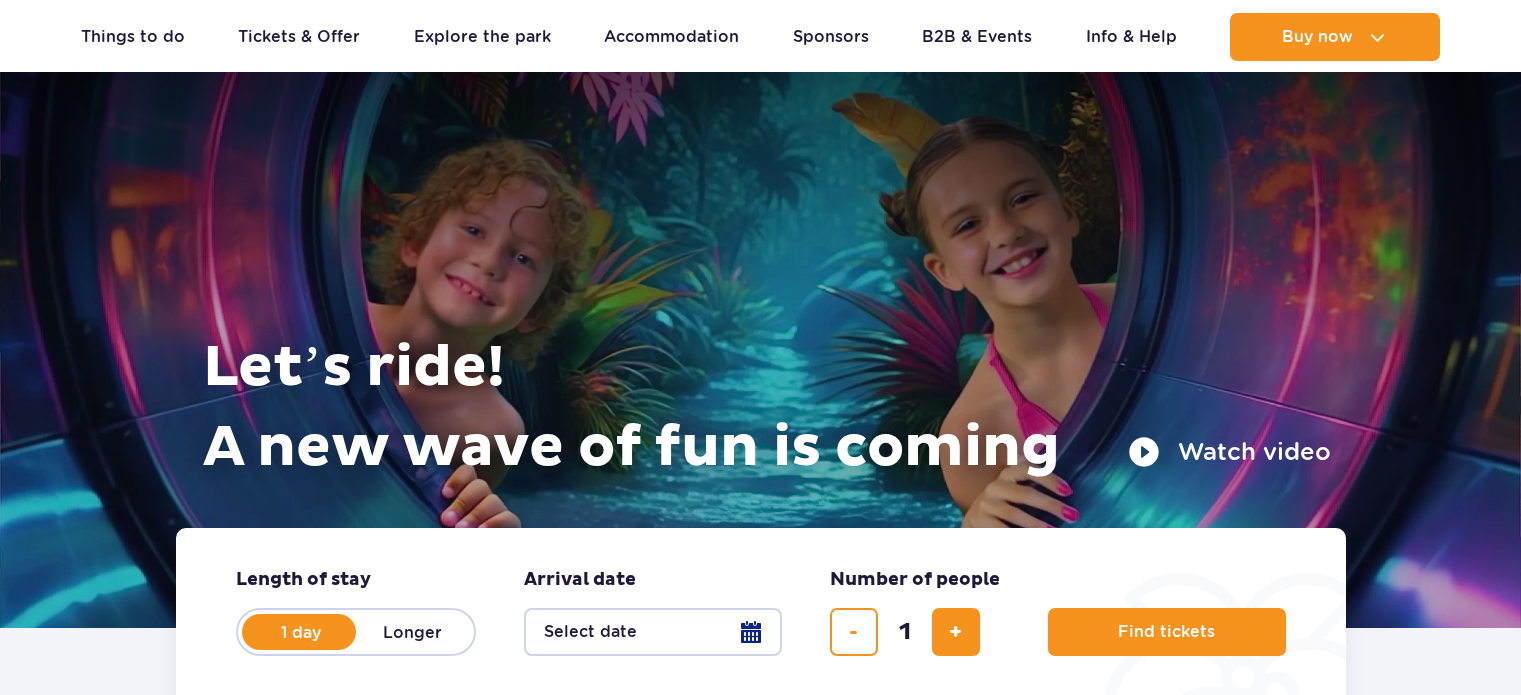 scroll, scrollTop: 10, scrollLeft: 0, axis: vertical 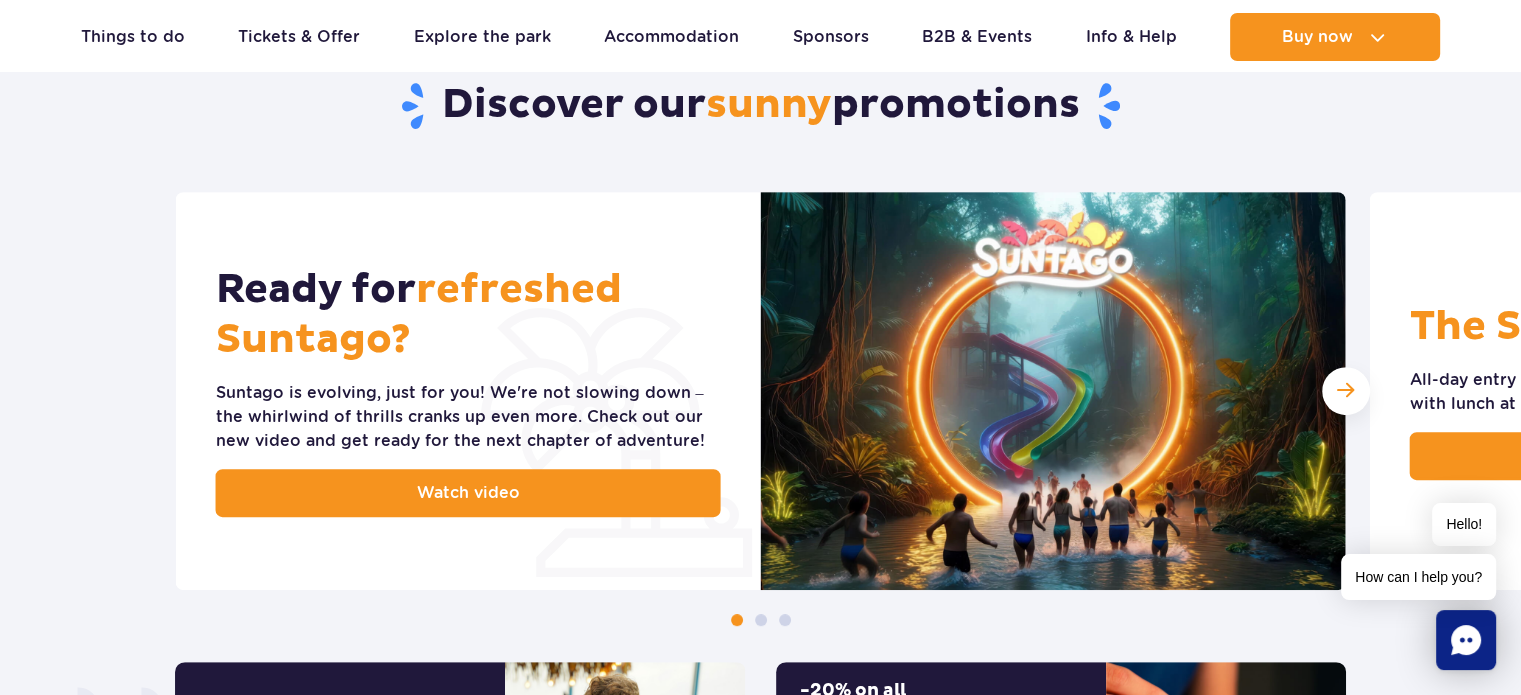 click at bounding box center (1053, 391) 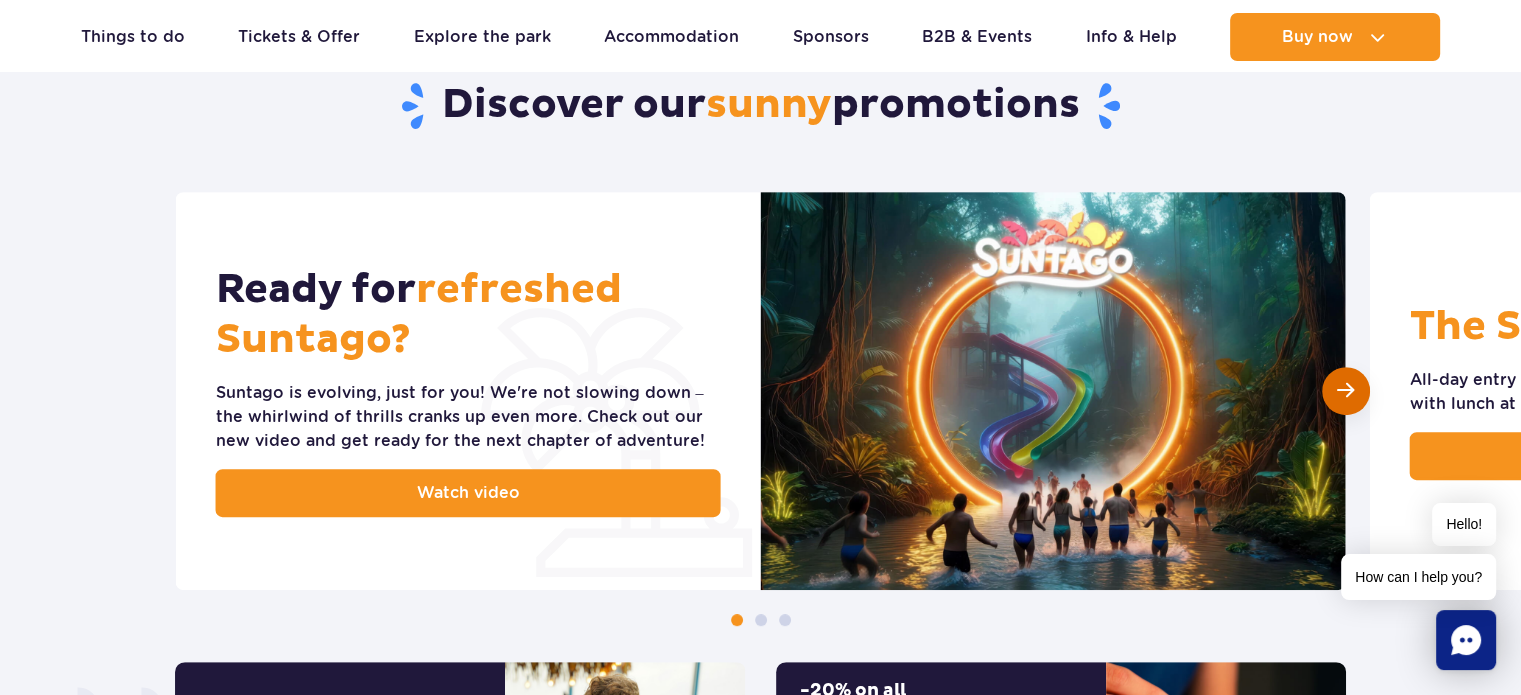 click at bounding box center (1345, 390) 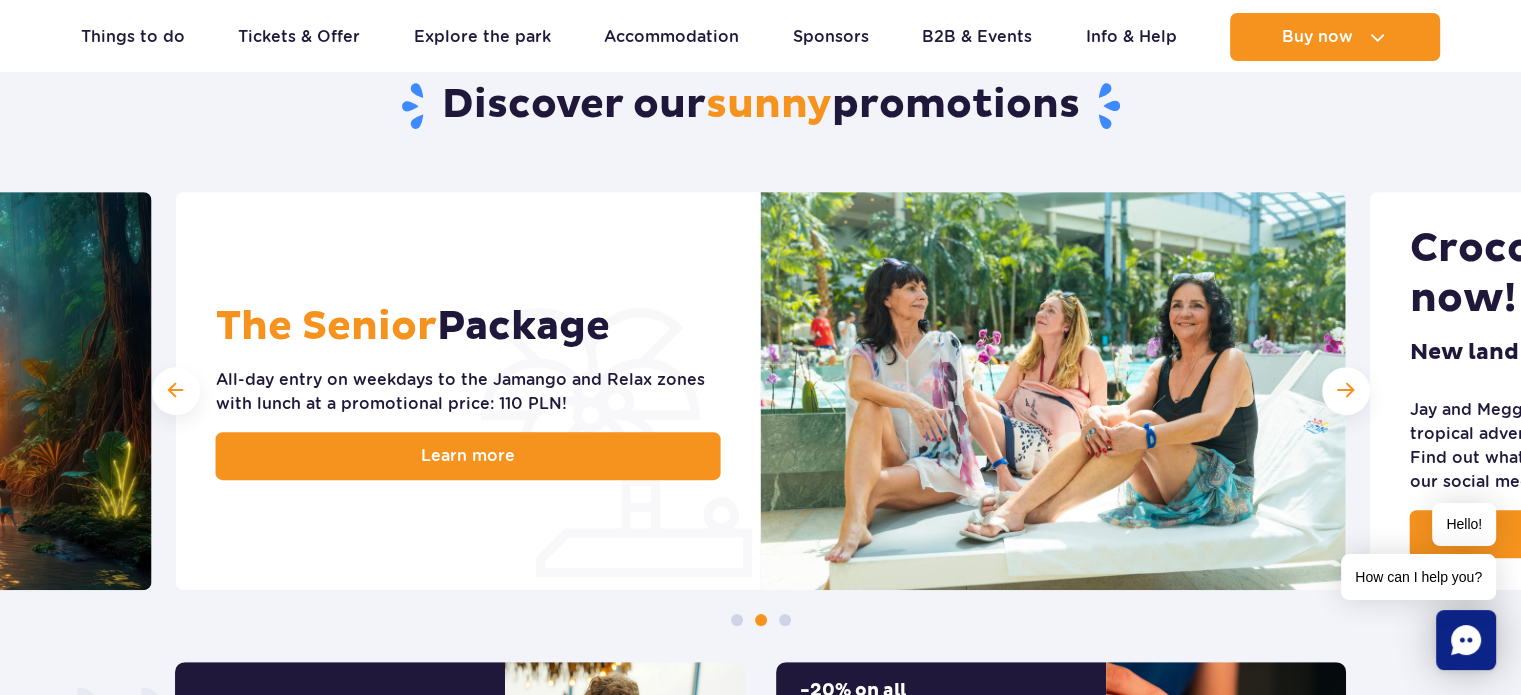 click at bounding box center (-141, 391) 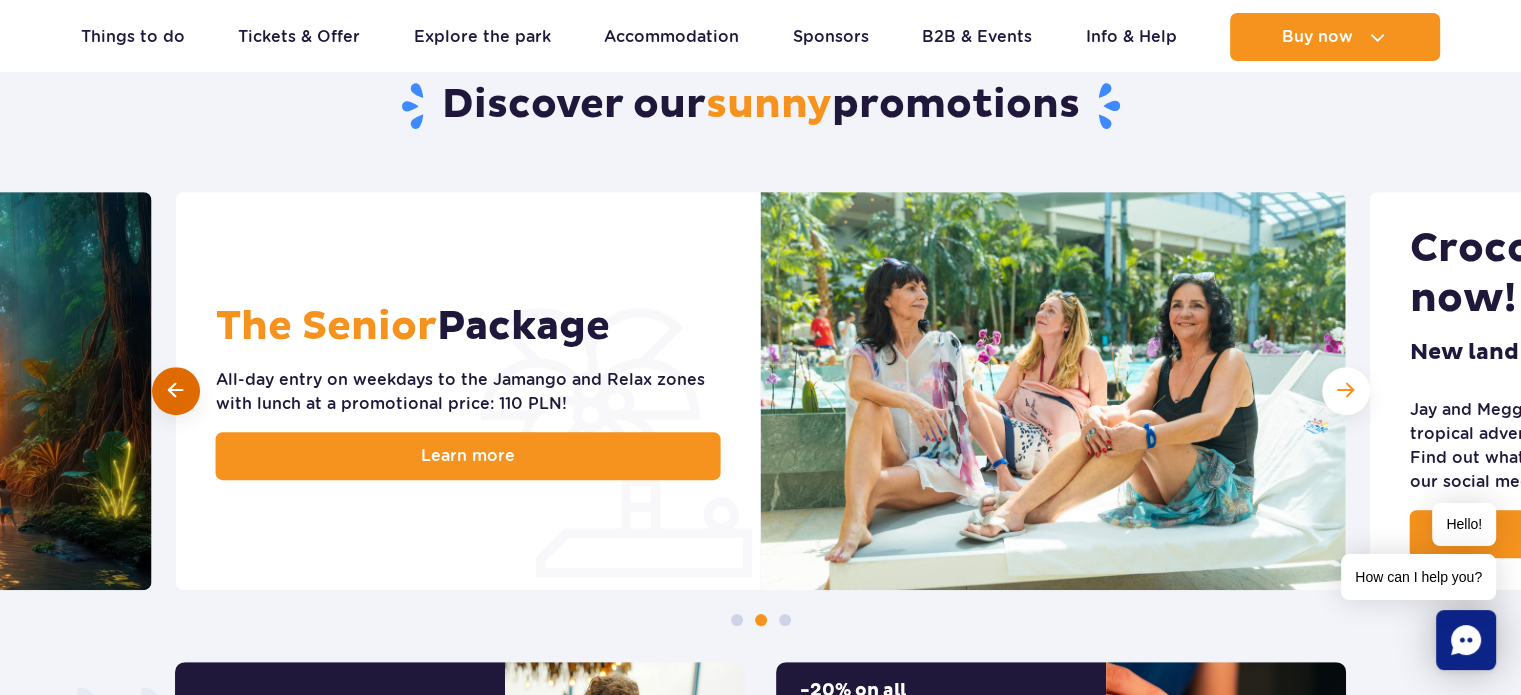 click at bounding box center (176, 391) 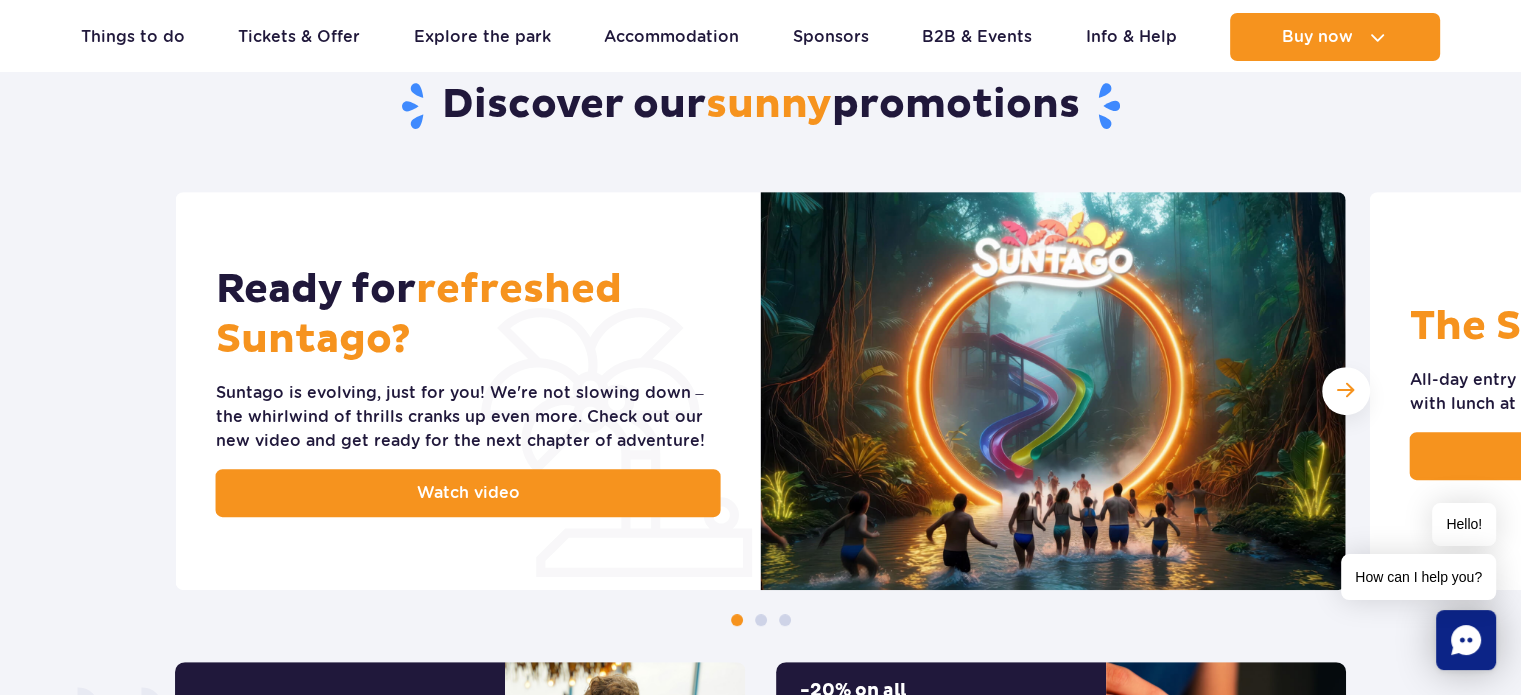 click at bounding box center [1053, 391] 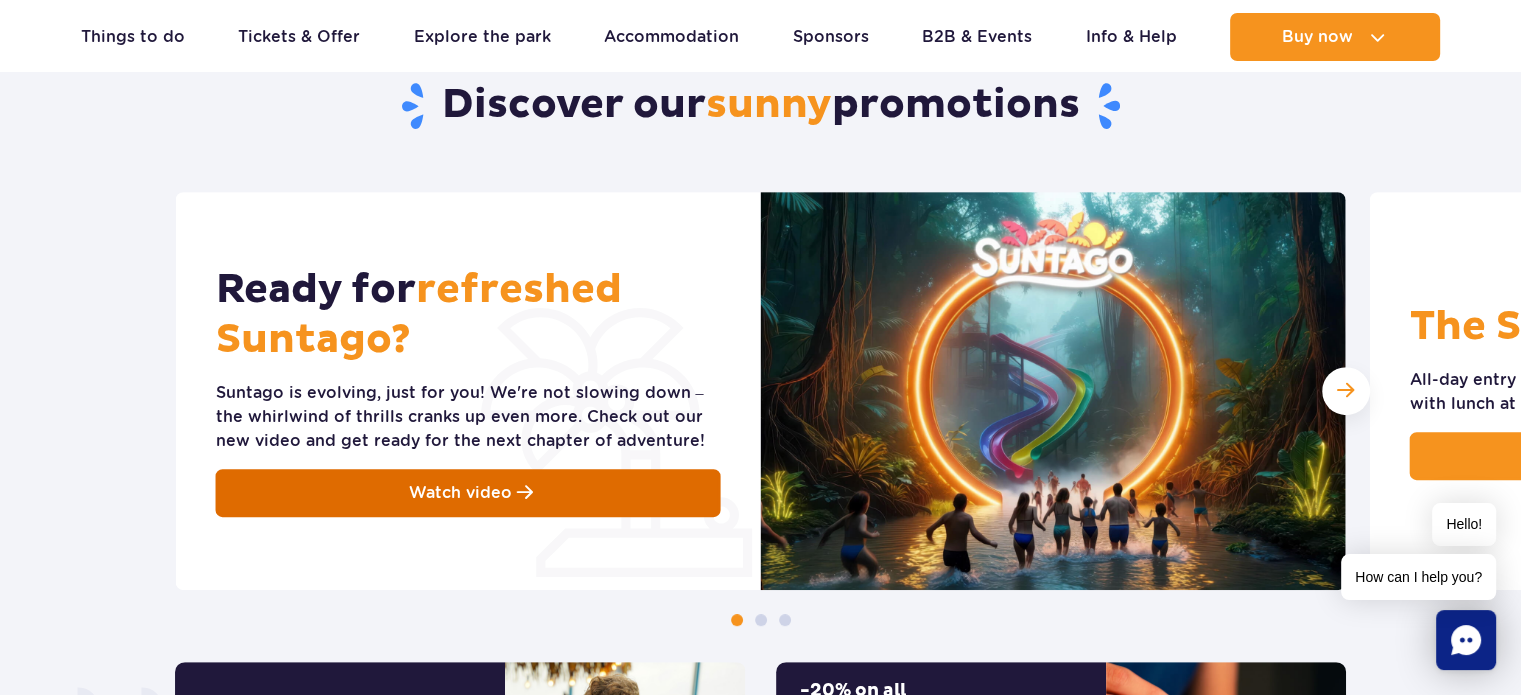 click on "Watch video" at bounding box center [468, 493] 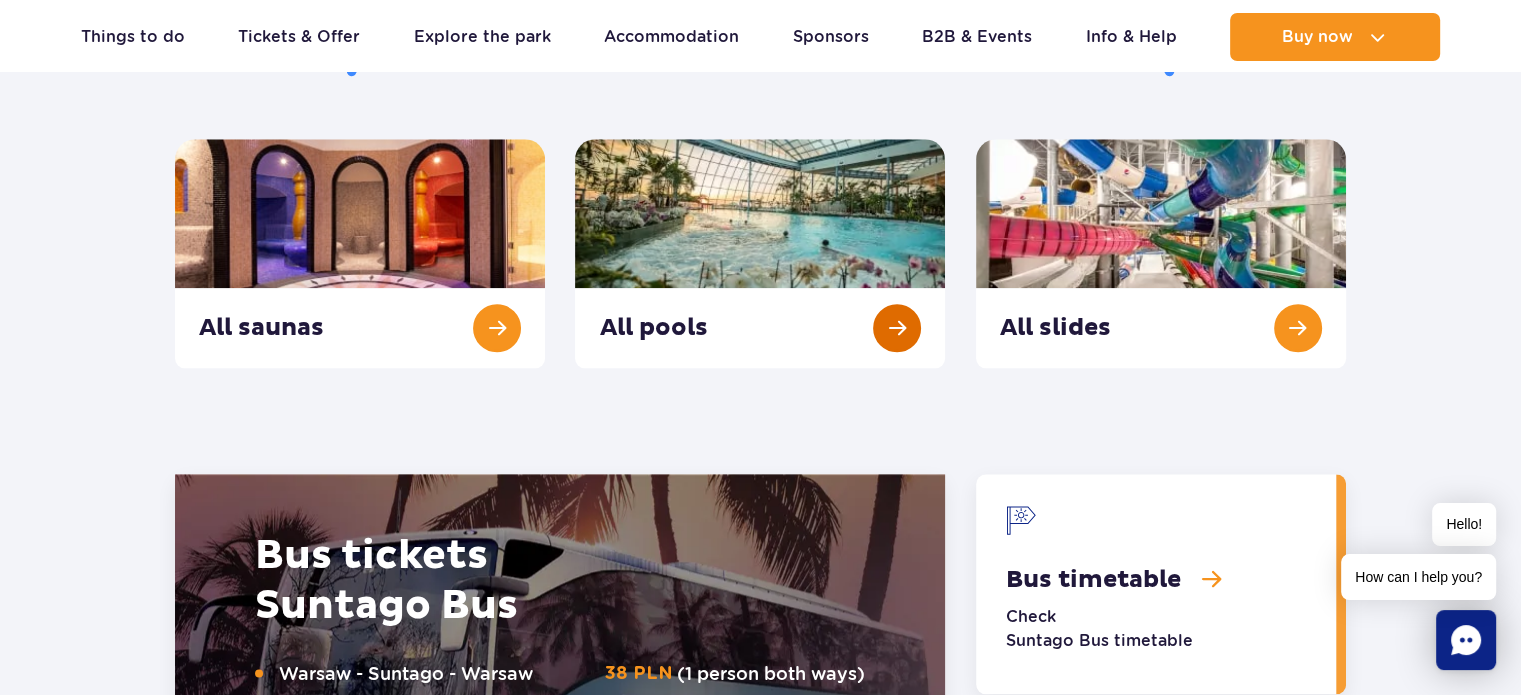 scroll, scrollTop: 2100, scrollLeft: 0, axis: vertical 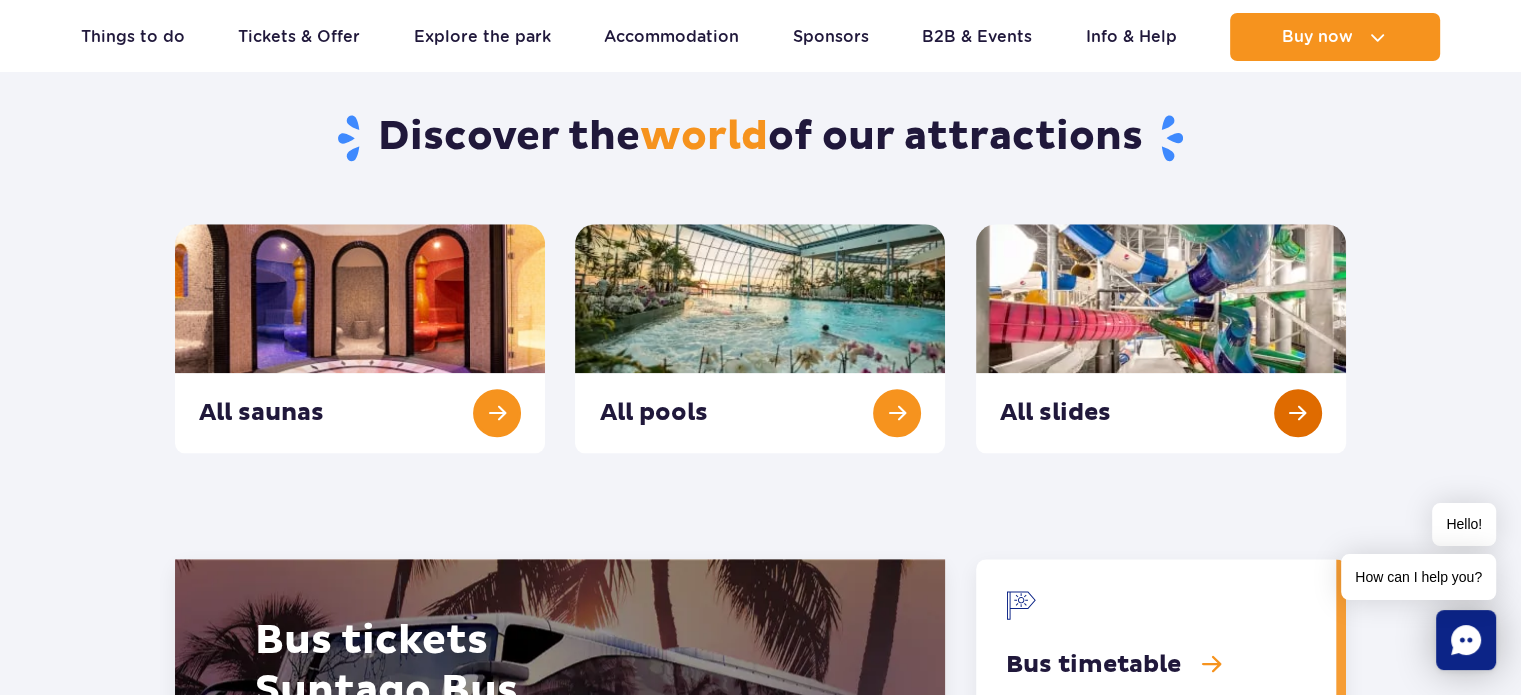click at bounding box center (1161, 338) 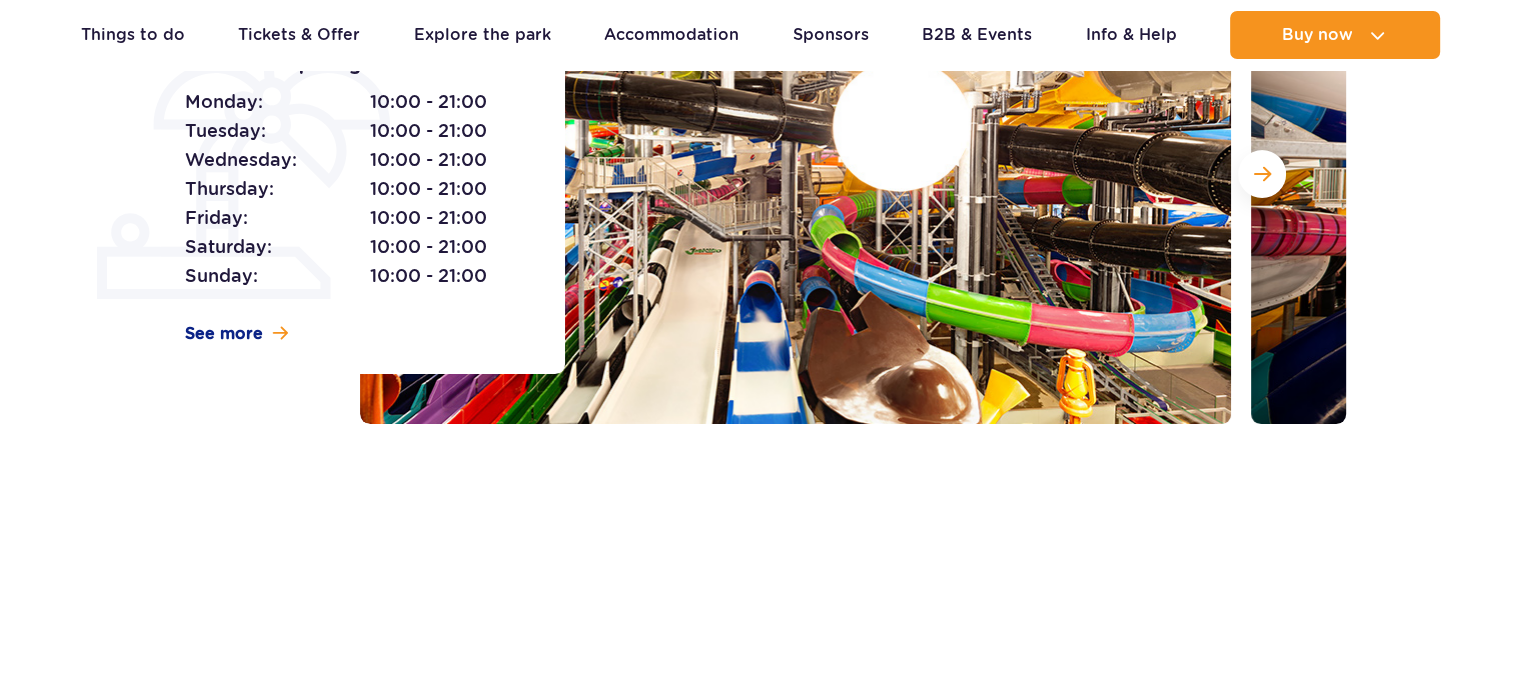 scroll, scrollTop: 0, scrollLeft: 0, axis: both 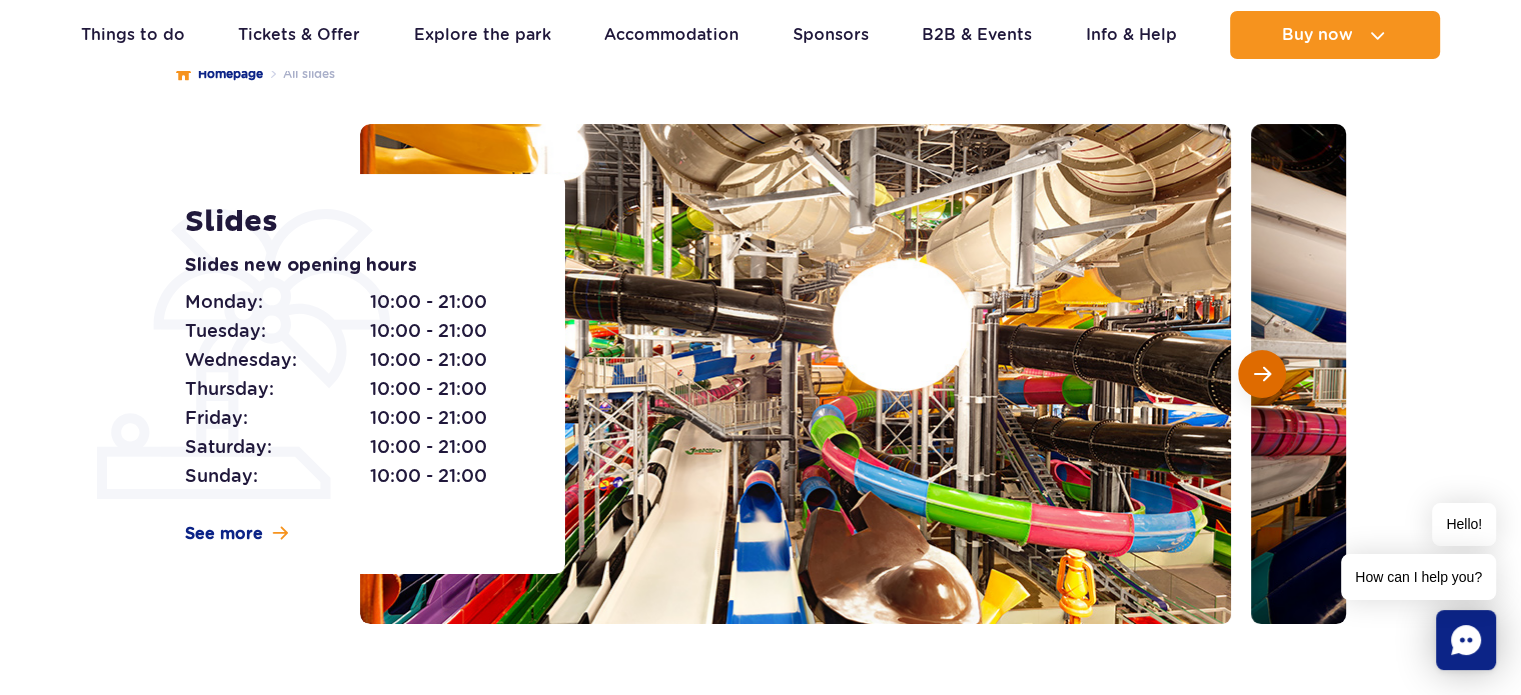 click at bounding box center (1262, 374) 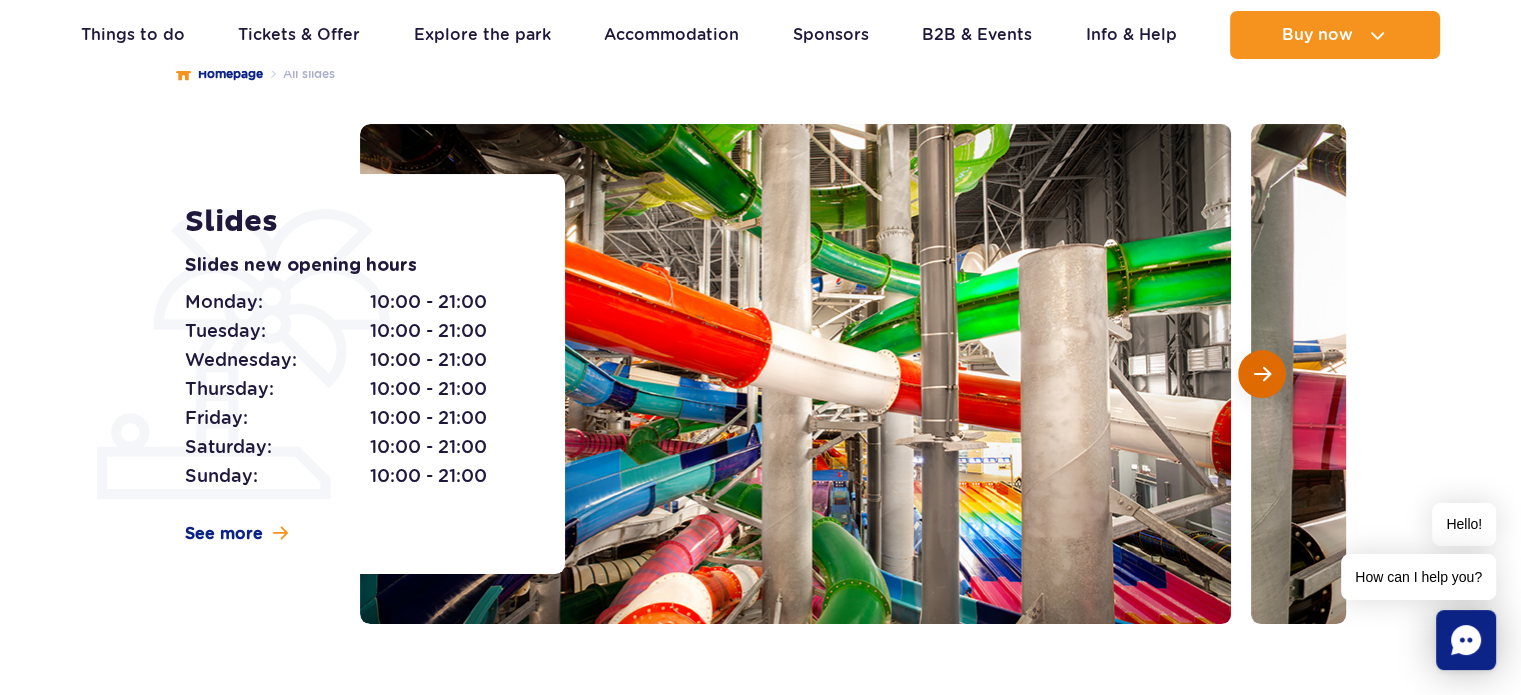 click at bounding box center [1262, 374] 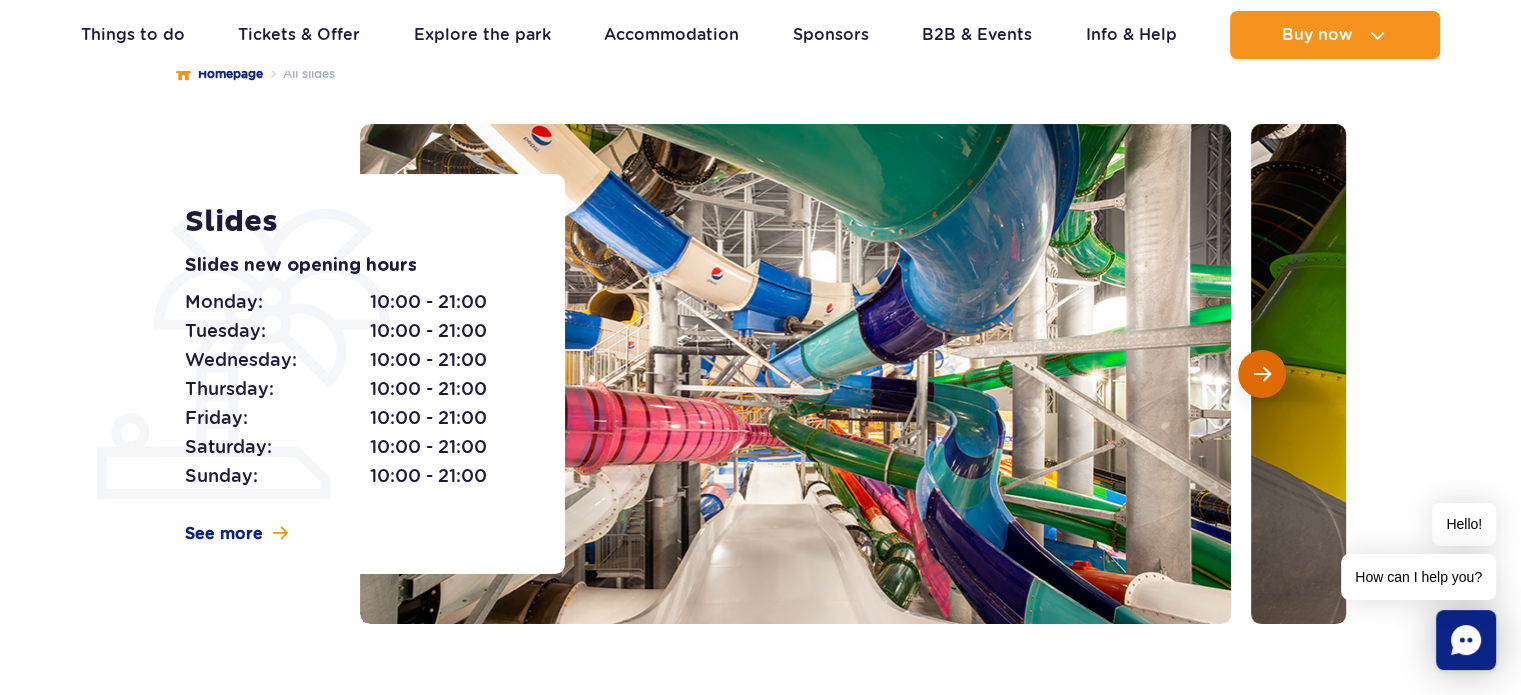 click at bounding box center [1262, 374] 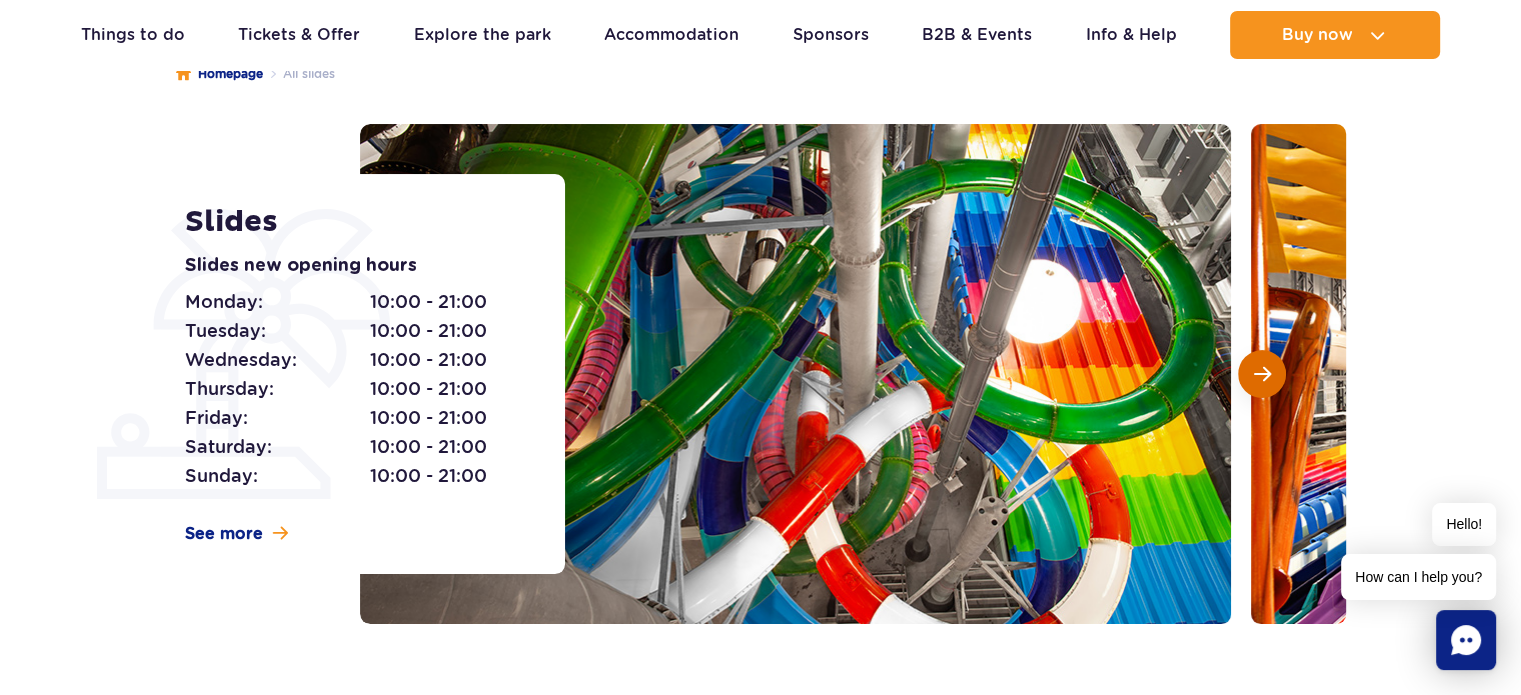 click at bounding box center [1262, 374] 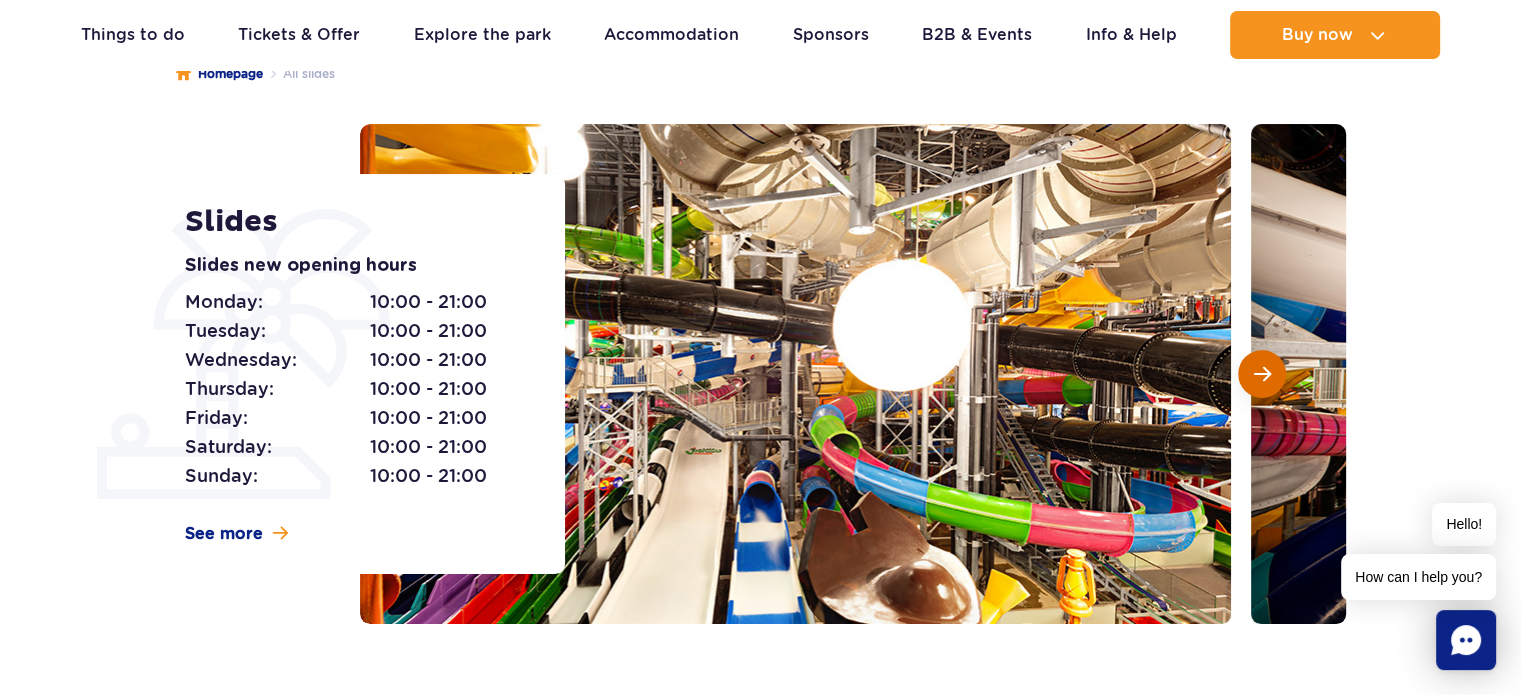 click at bounding box center [1262, 374] 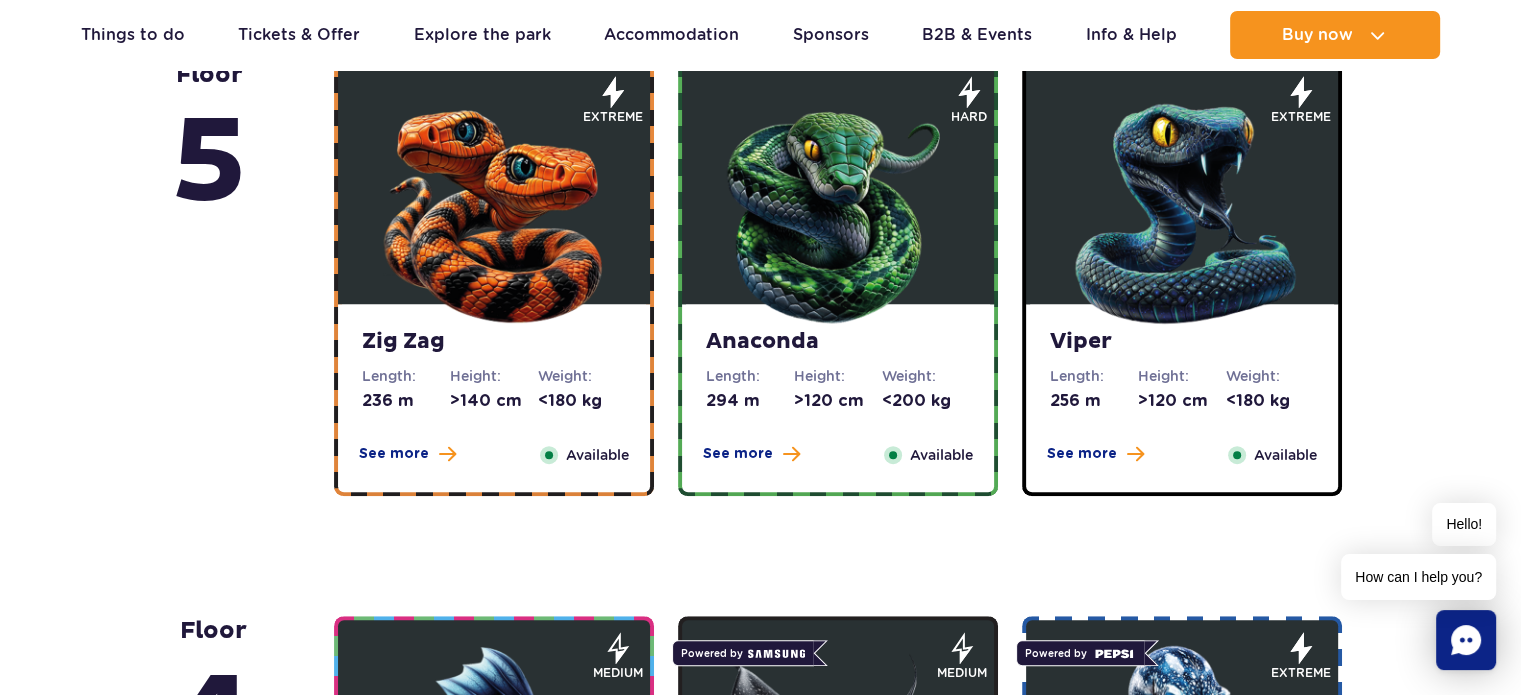 scroll, scrollTop: 1300, scrollLeft: 0, axis: vertical 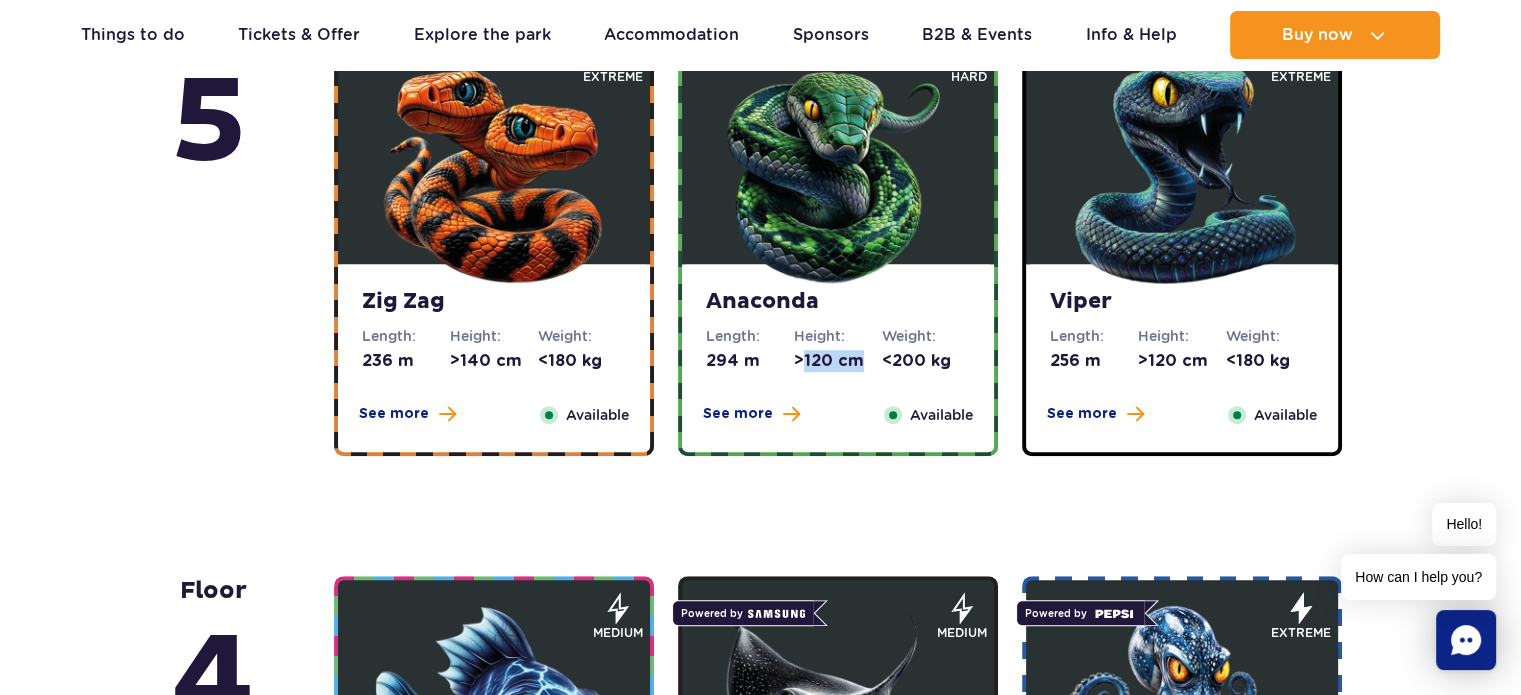 drag, startPoint x: 855, startPoint y: 367, endPoint x: 803, endPoint y: 367, distance: 52 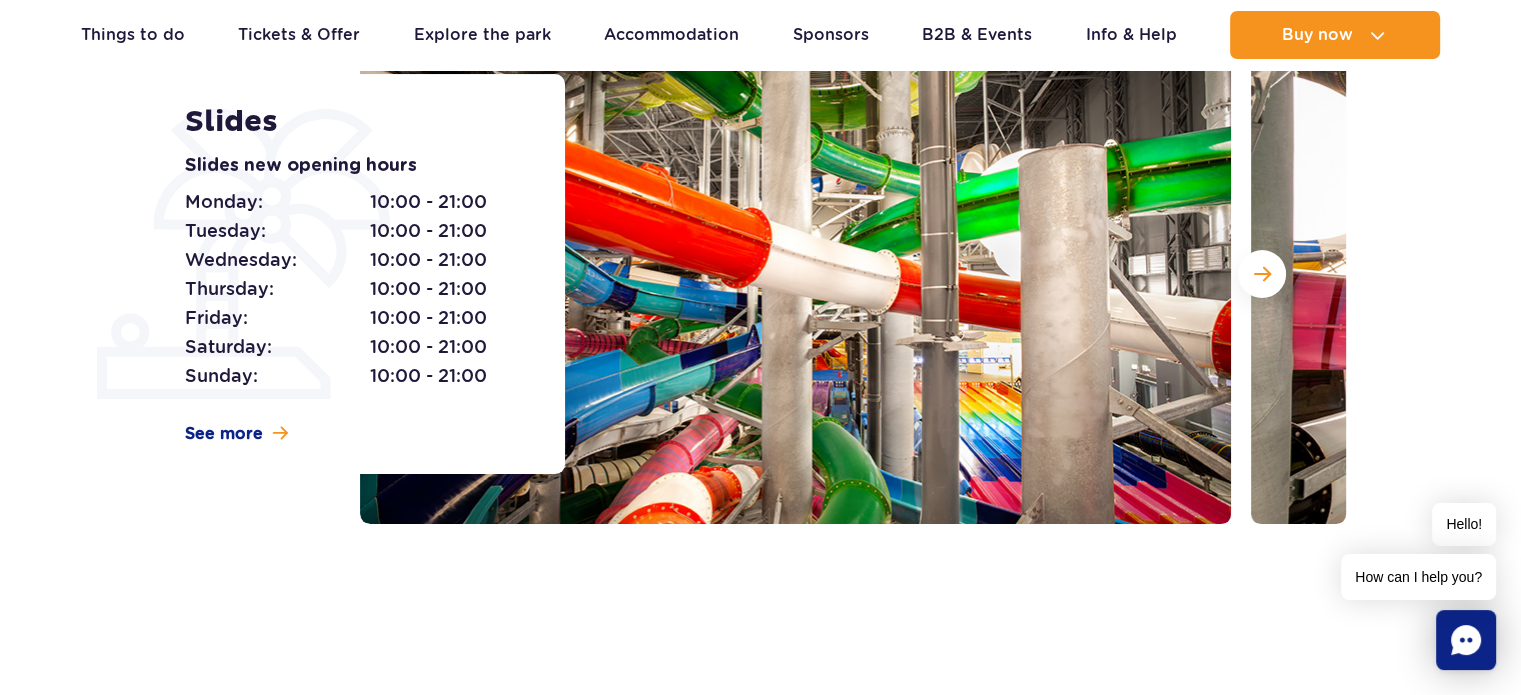 scroll, scrollTop: 0, scrollLeft: 0, axis: both 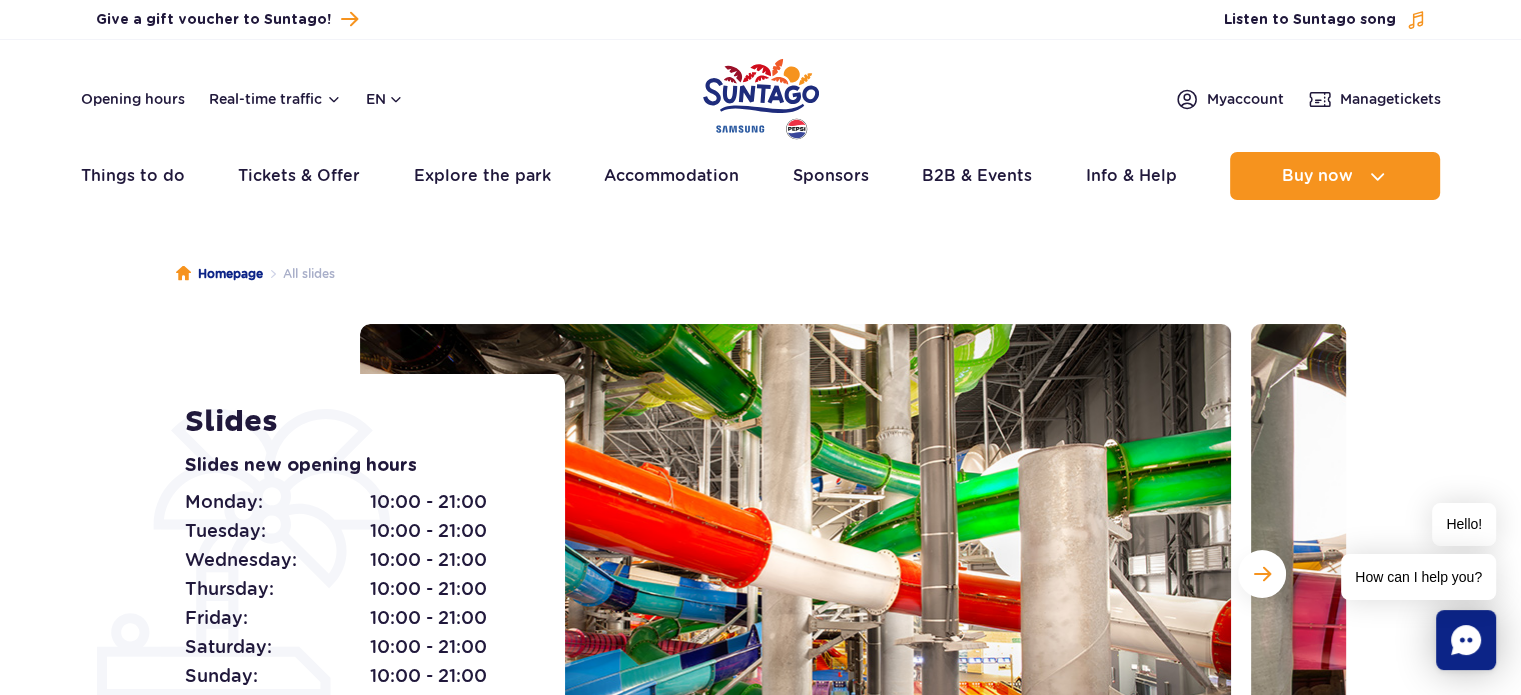 click on "Homepage
All slides
Slides
Slides new opening hours
Monday:
10:00 - 21:00
Tuesday:
10:00 - 21:00
Wednesday:
10:00 - 21:00
Thursday:" at bounding box center [760, 584] 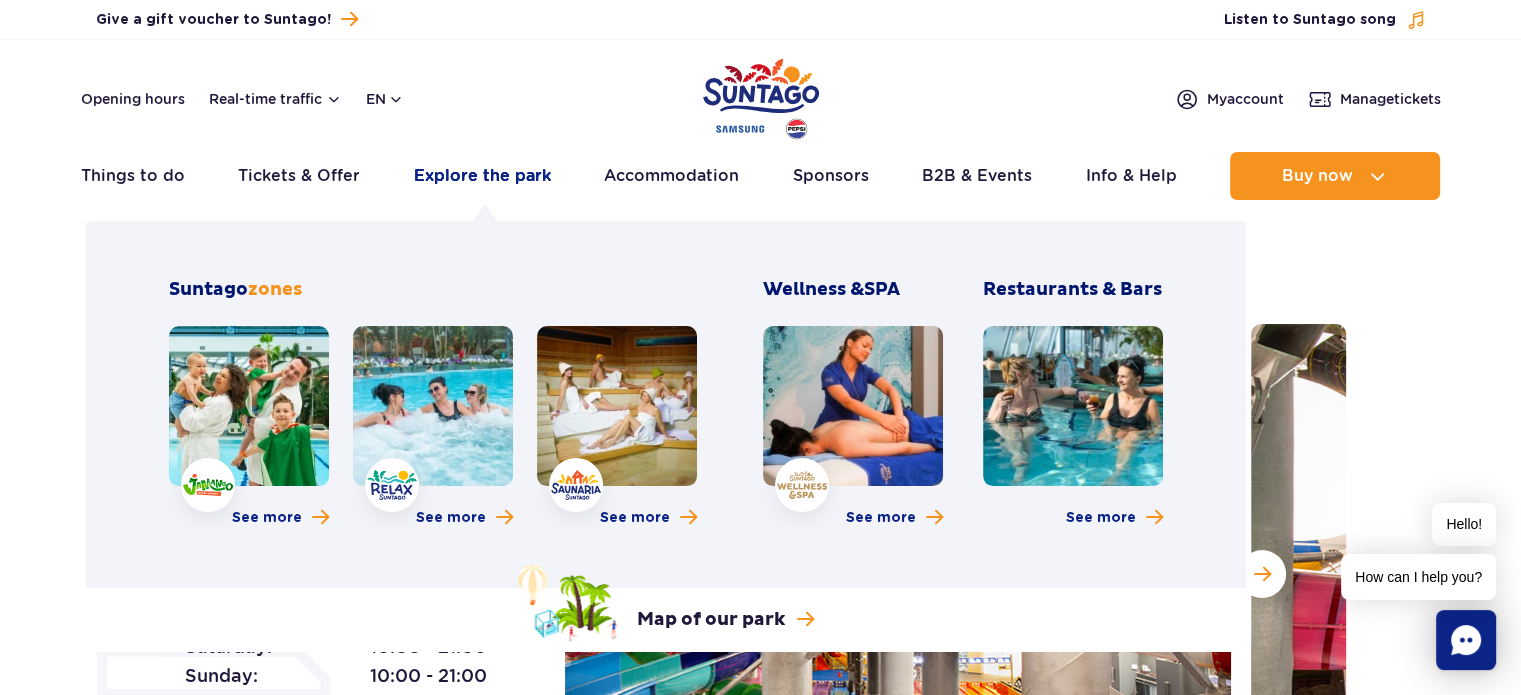 click on "Explore the park" at bounding box center (482, 176) 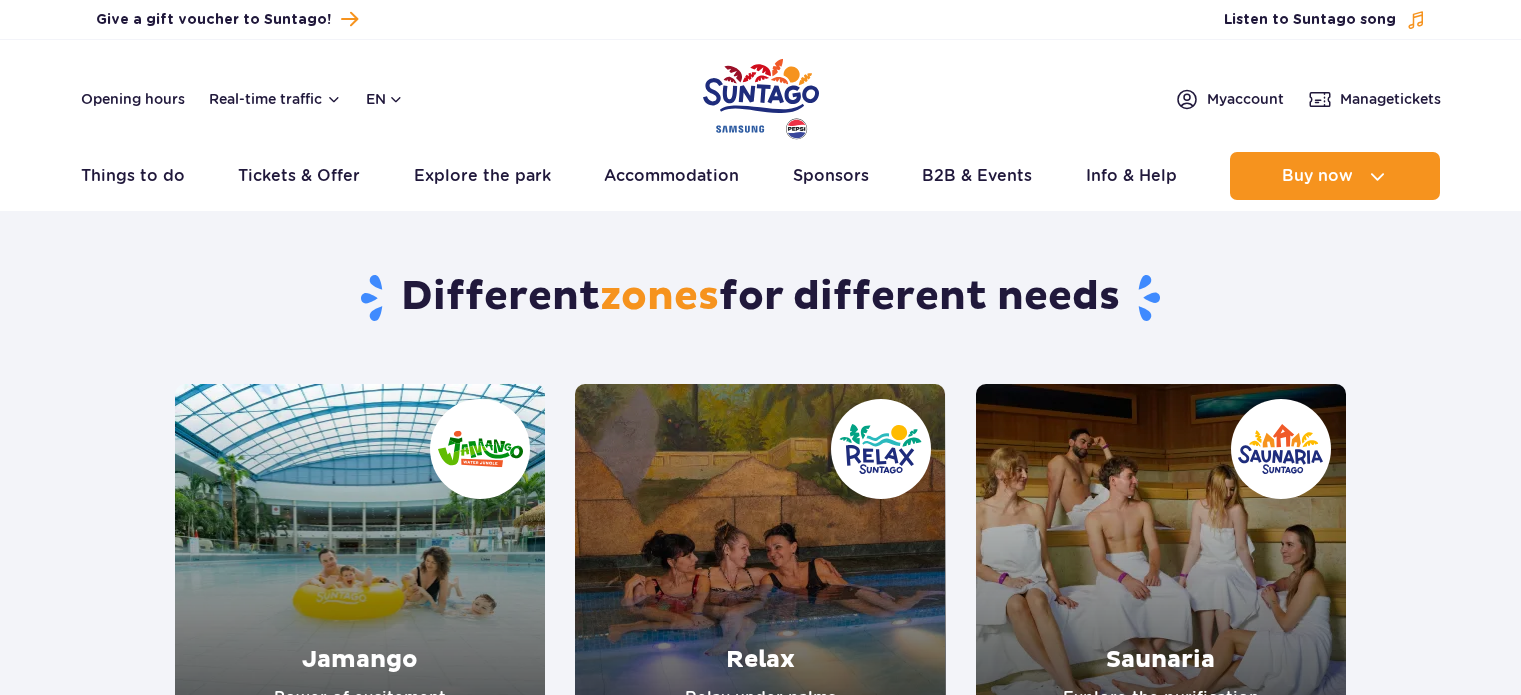 scroll, scrollTop: 0, scrollLeft: 0, axis: both 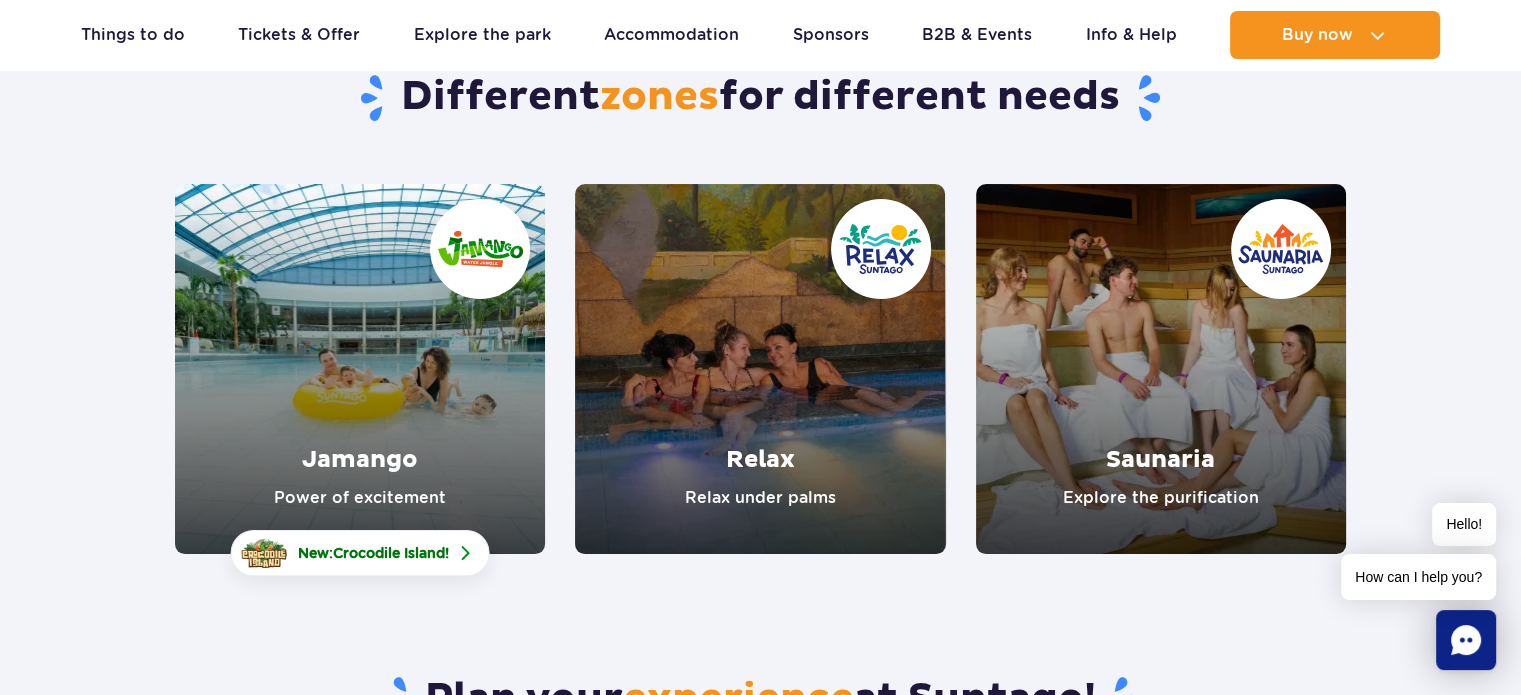 click at bounding box center [360, 369] 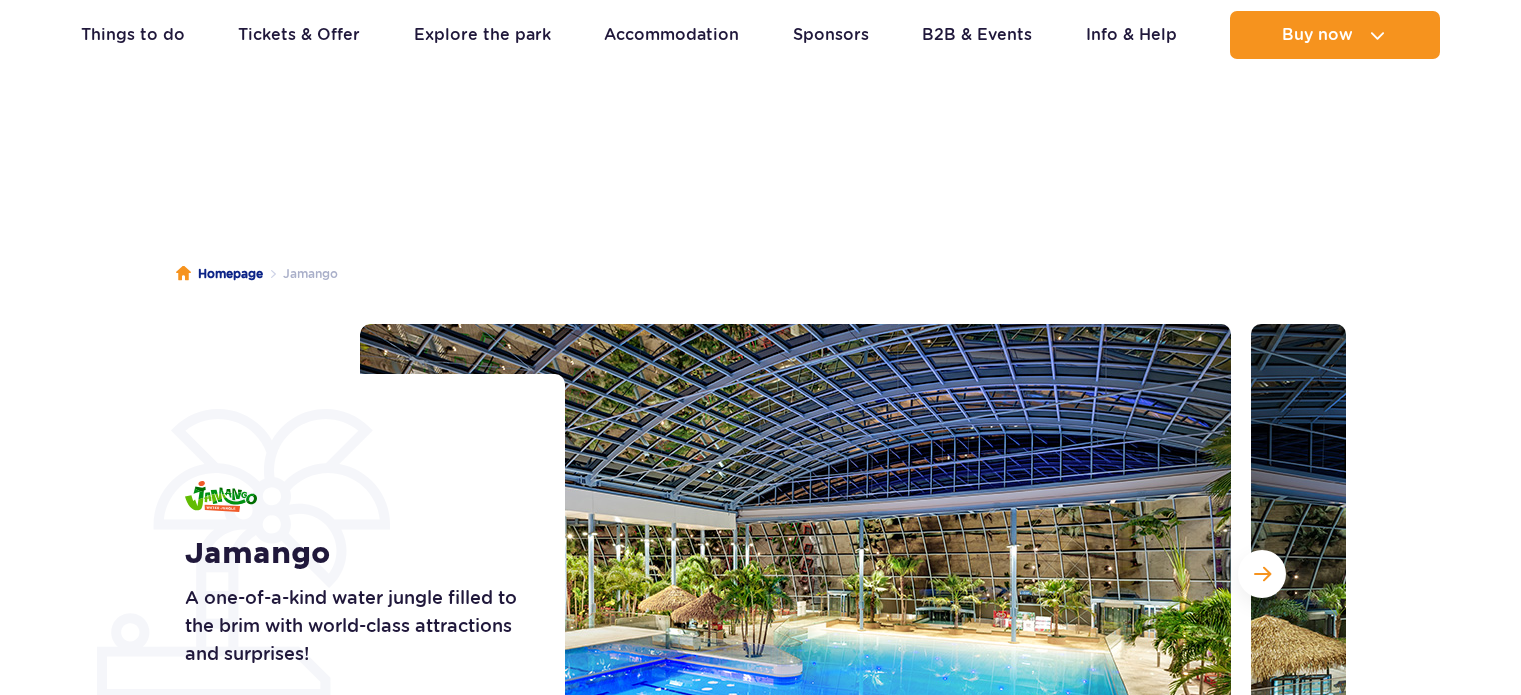 scroll, scrollTop: 100, scrollLeft: 0, axis: vertical 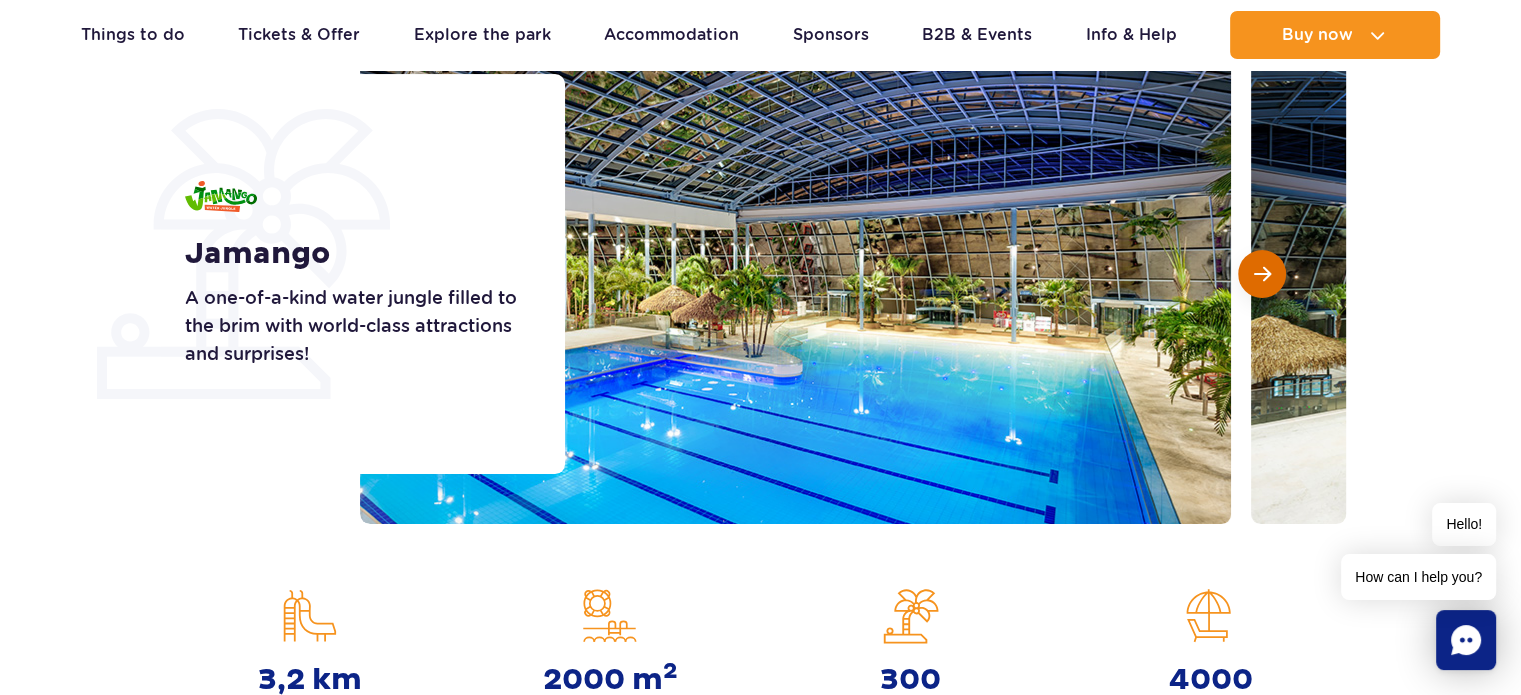 click at bounding box center [1262, 274] 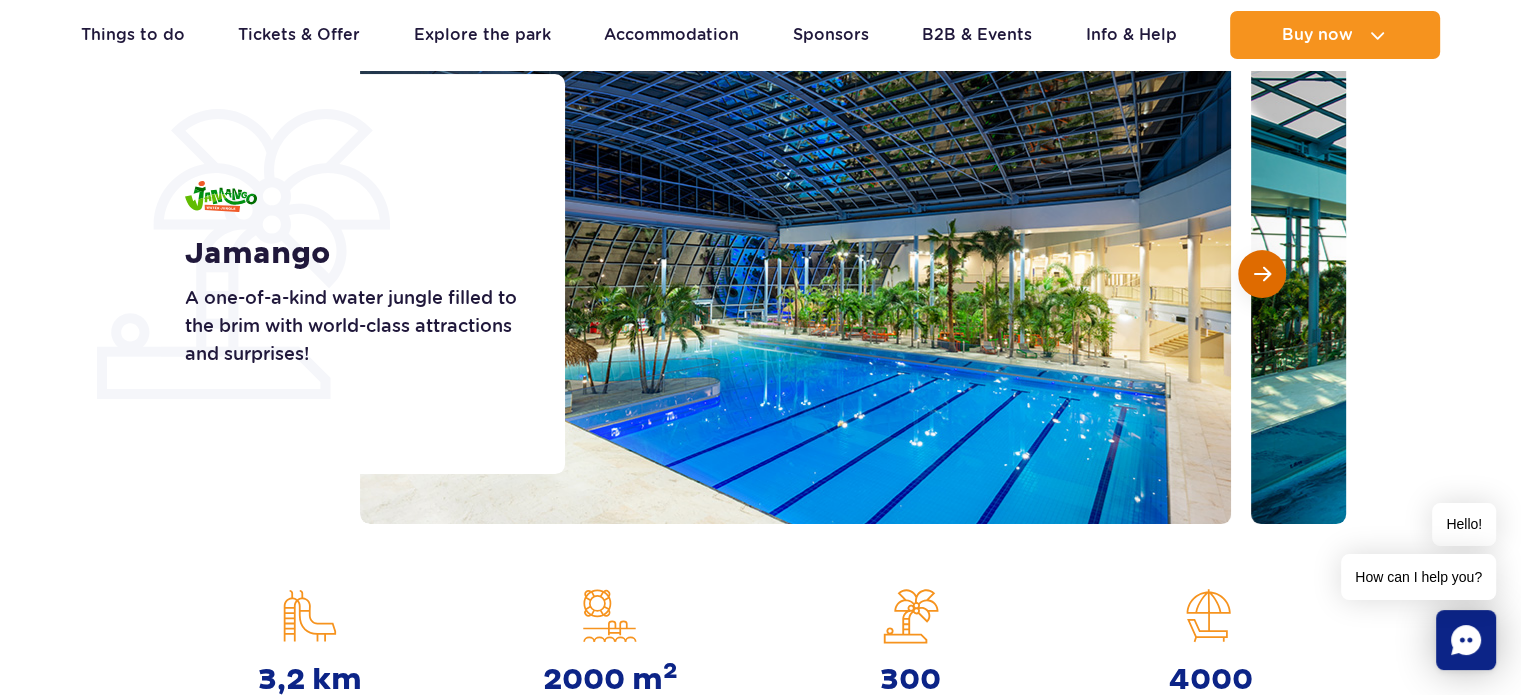 click at bounding box center (1262, 274) 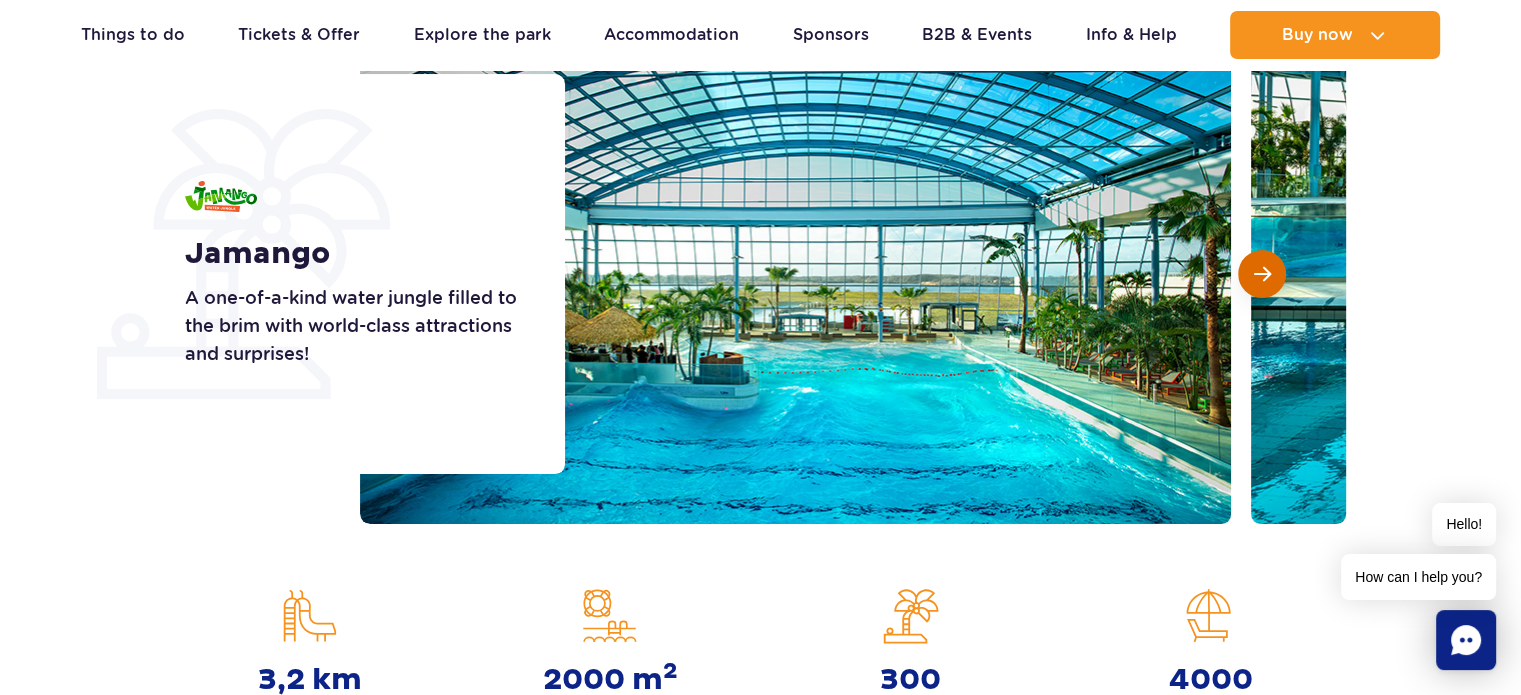 click at bounding box center (1262, 274) 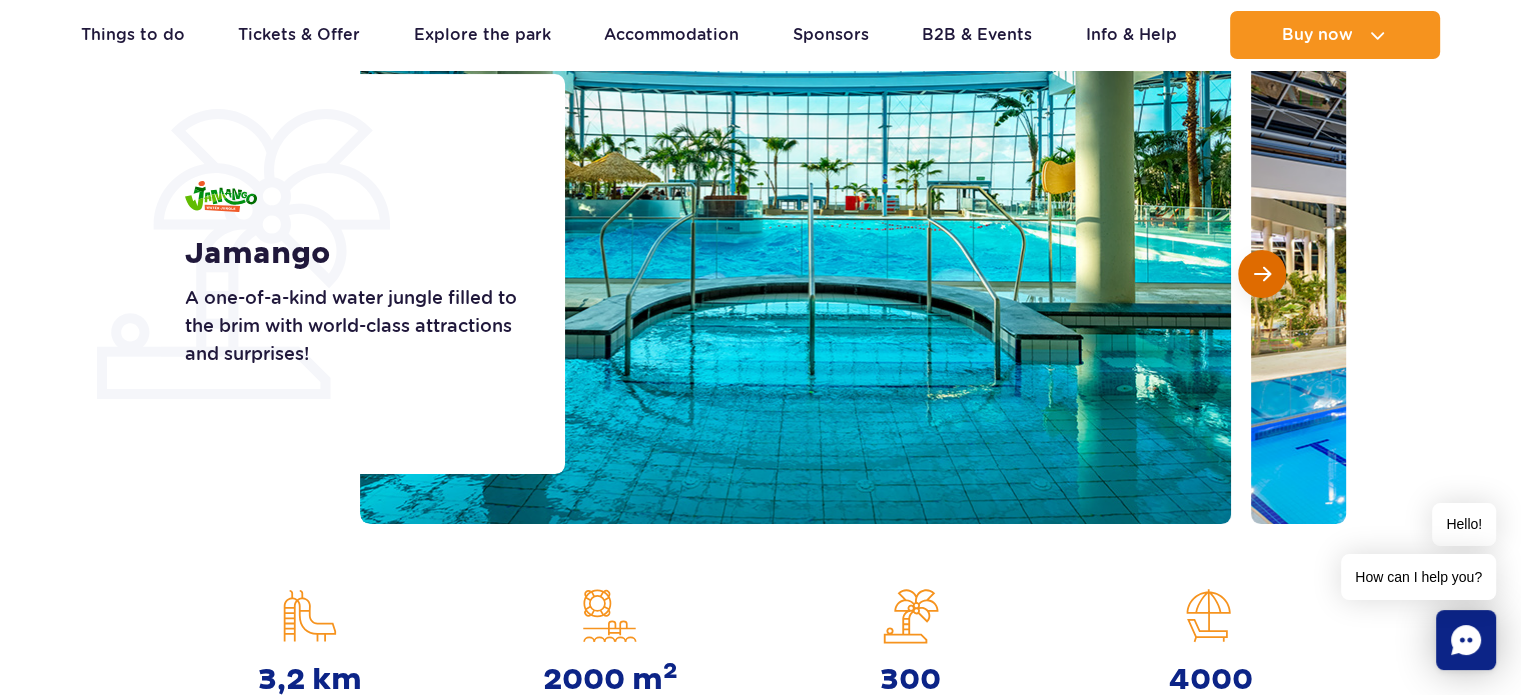 click at bounding box center [1262, 274] 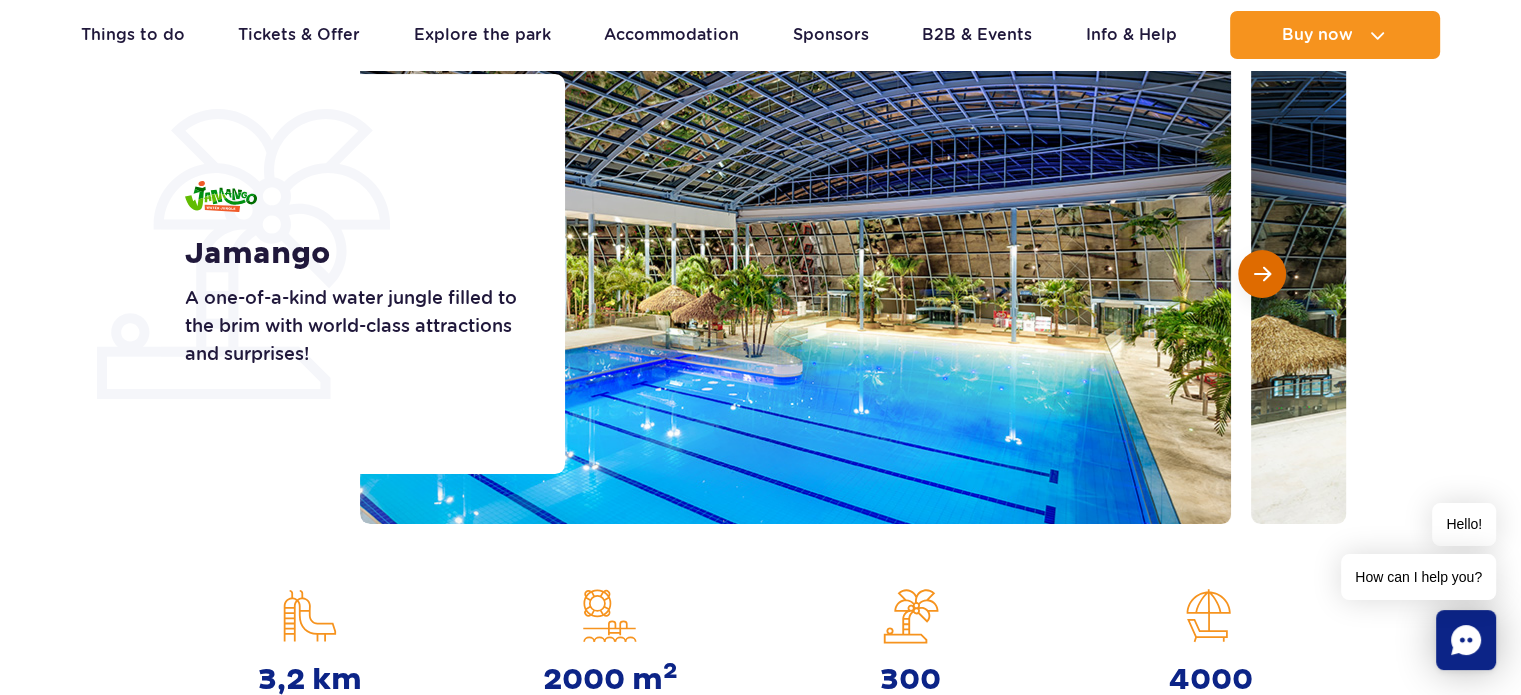 click at bounding box center (1262, 274) 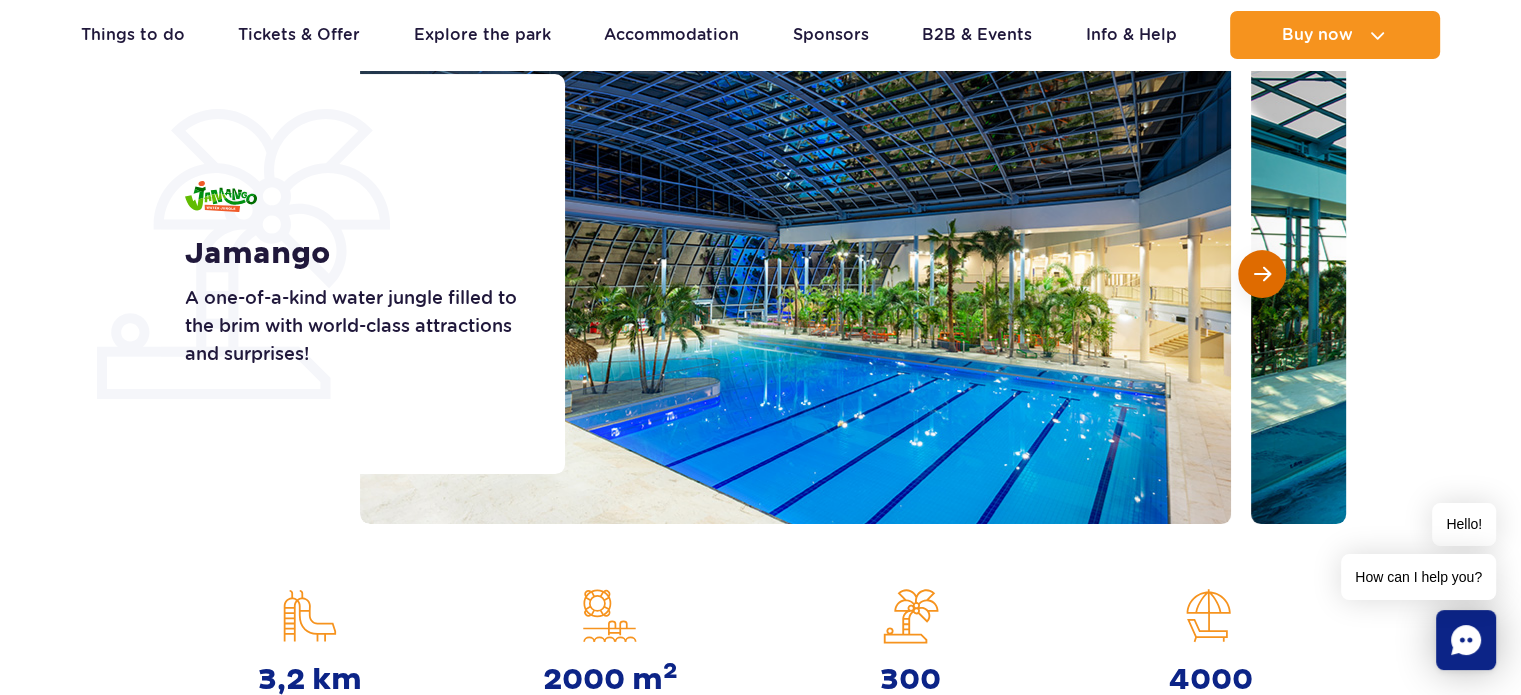 click at bounding box center [1262, 274] 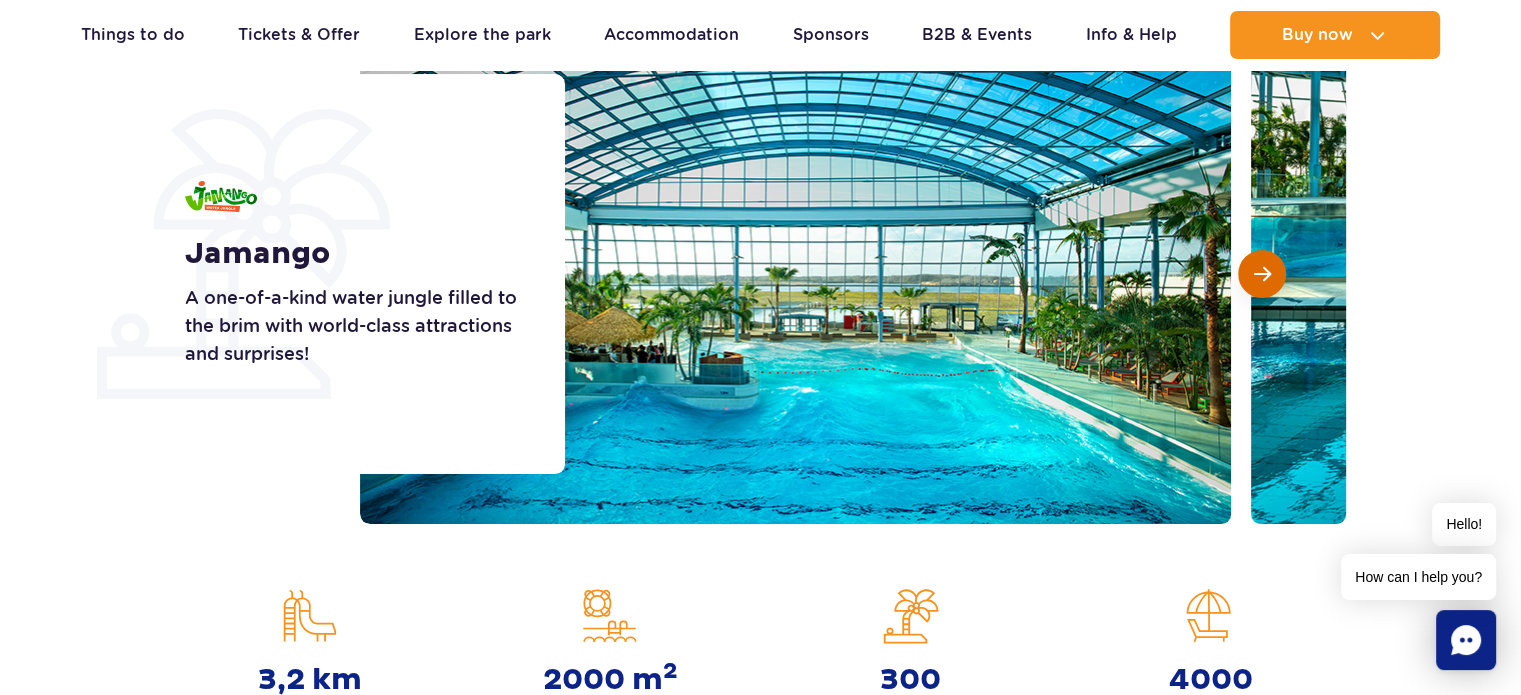 click at bounding box center [1262, 274] 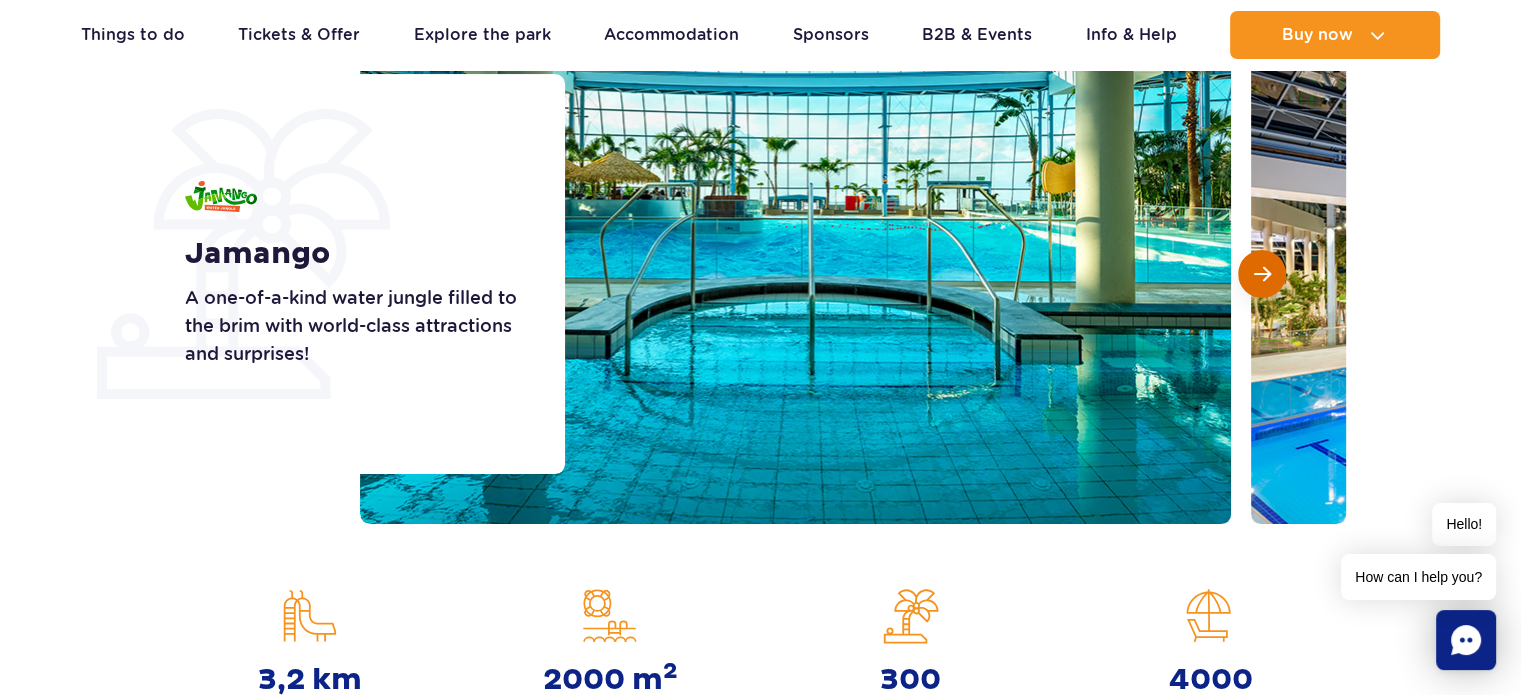 click at bounding box center [1262, 274] 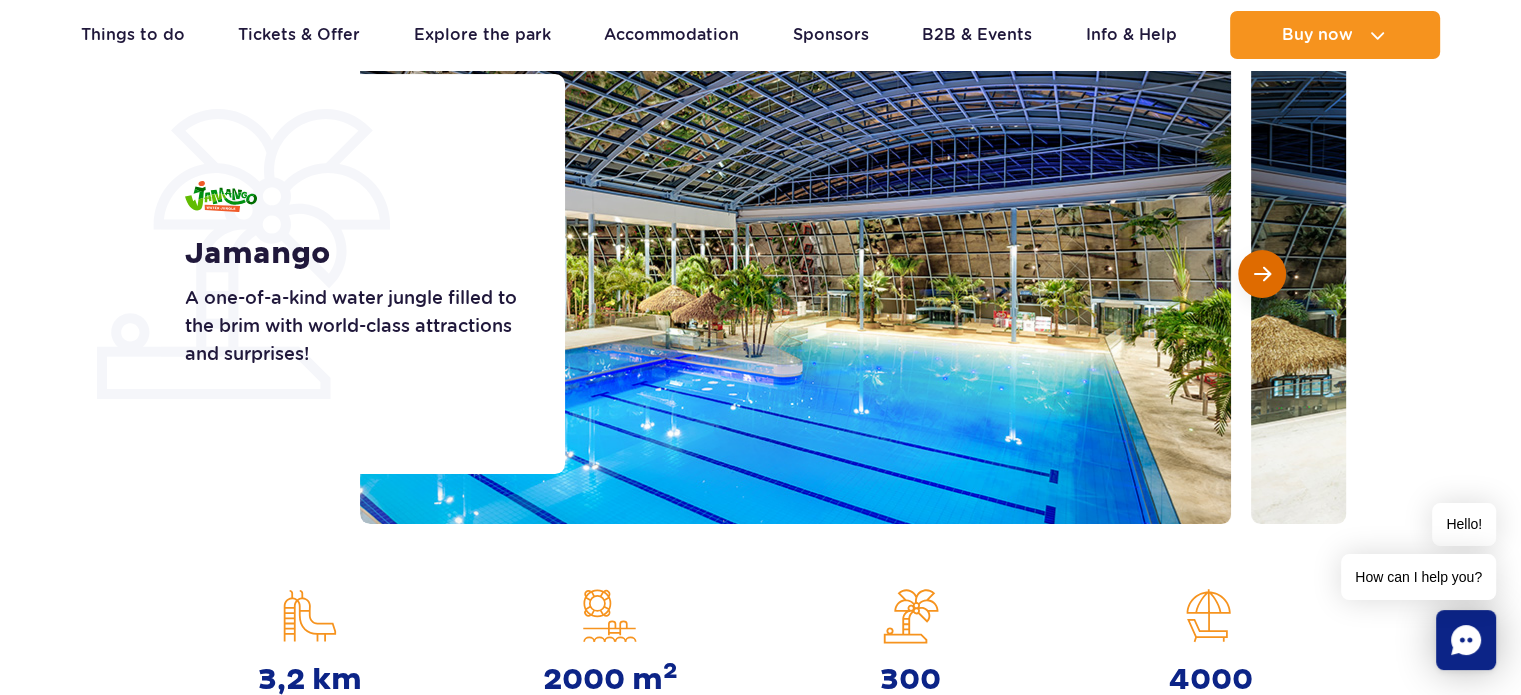 click at bounding box center (1262, 274) 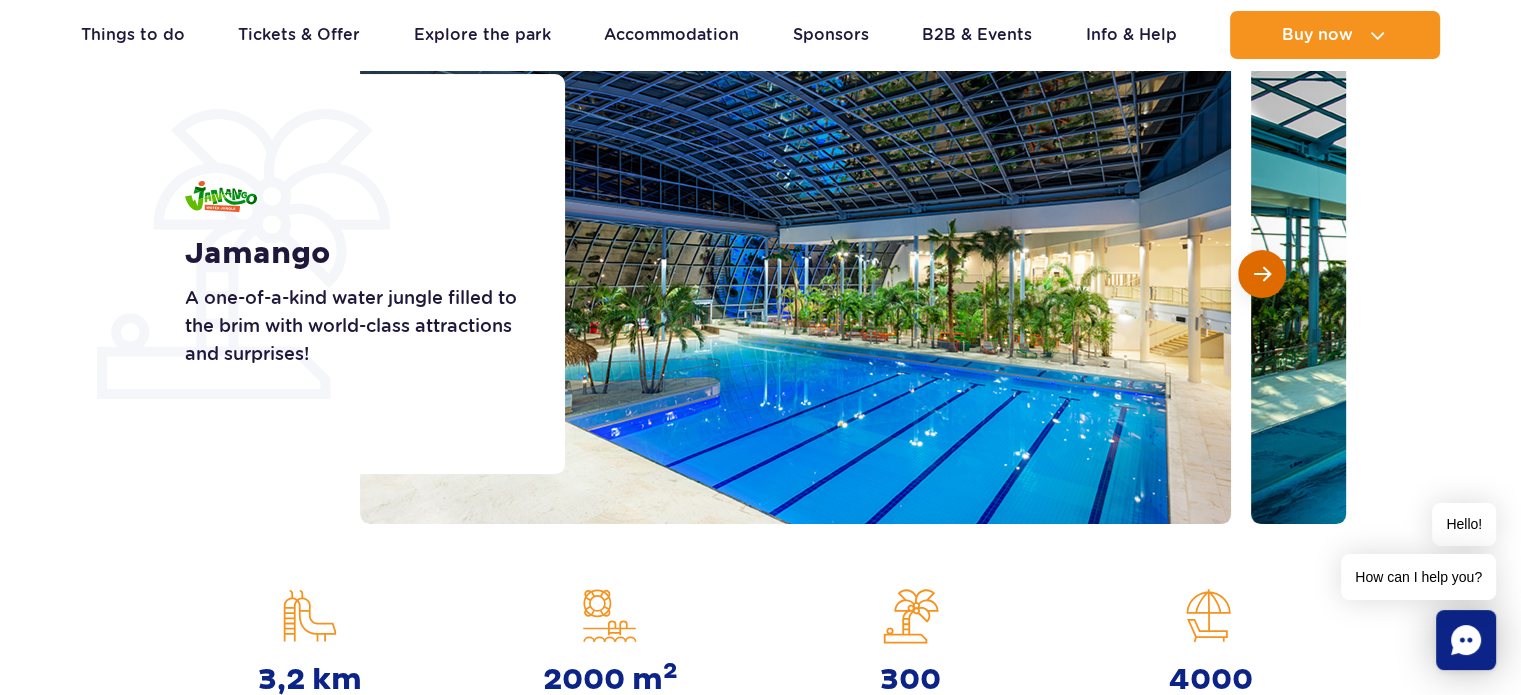 click at bounding box center (1262, 274) 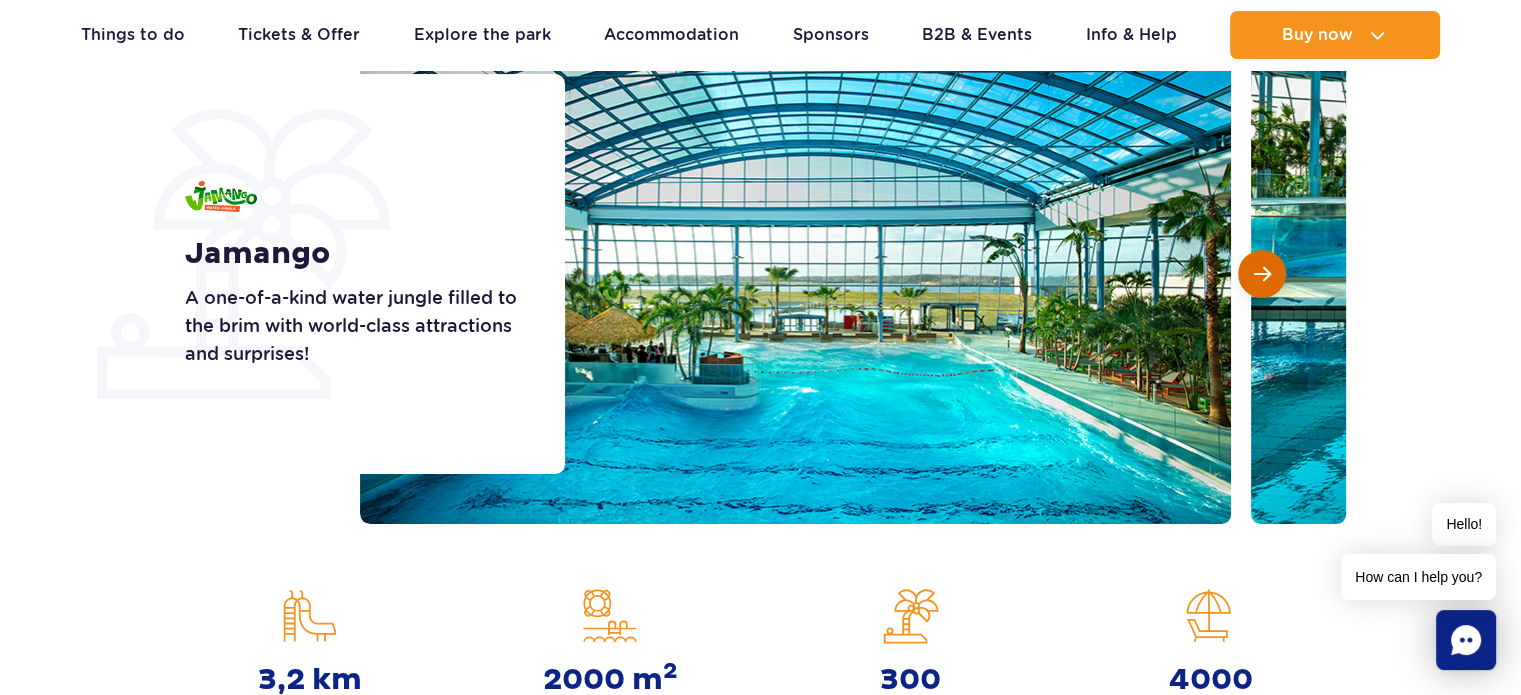 click at bounding box center [1262, 274] 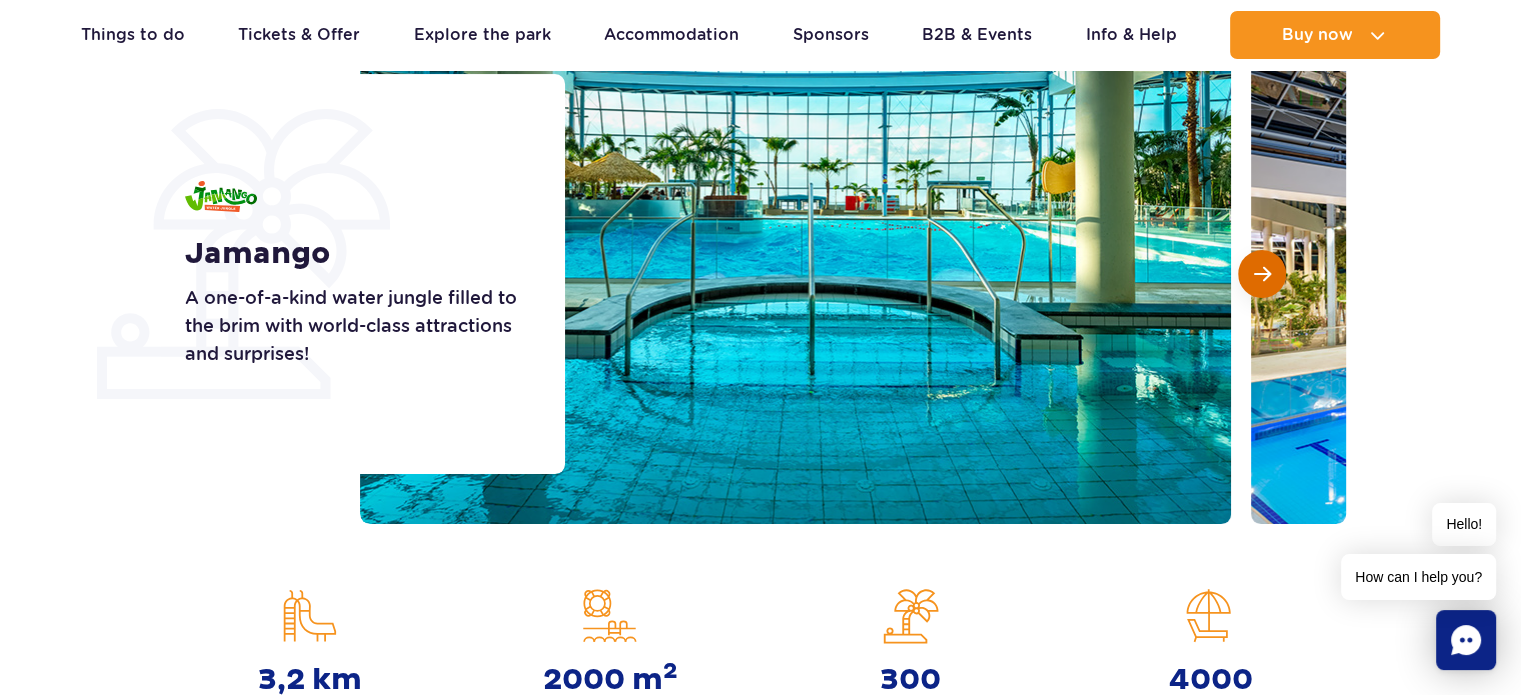 click at bounding box center (1262, 274) 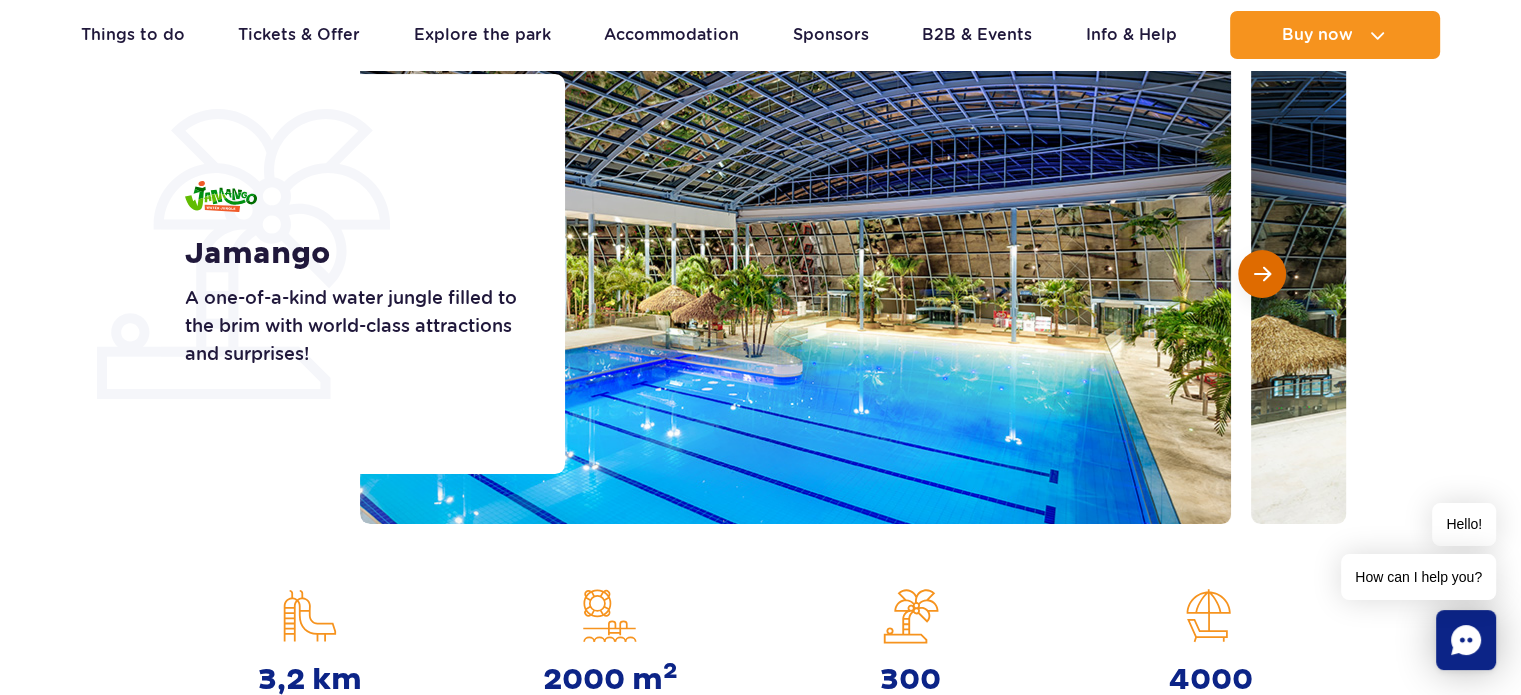 click at bounding box center (1262, 274) 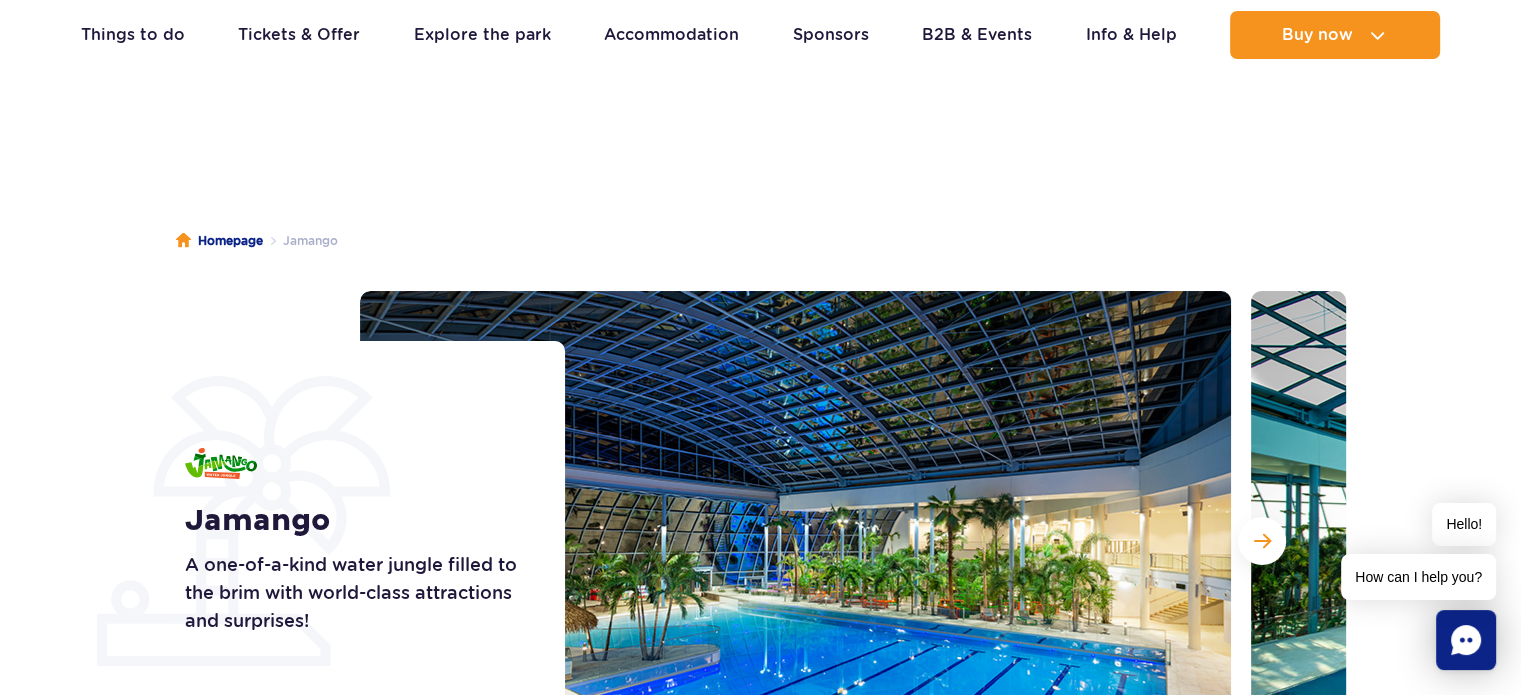 scroll, scrollTop: 0, scrollLeft: 0, axis: both 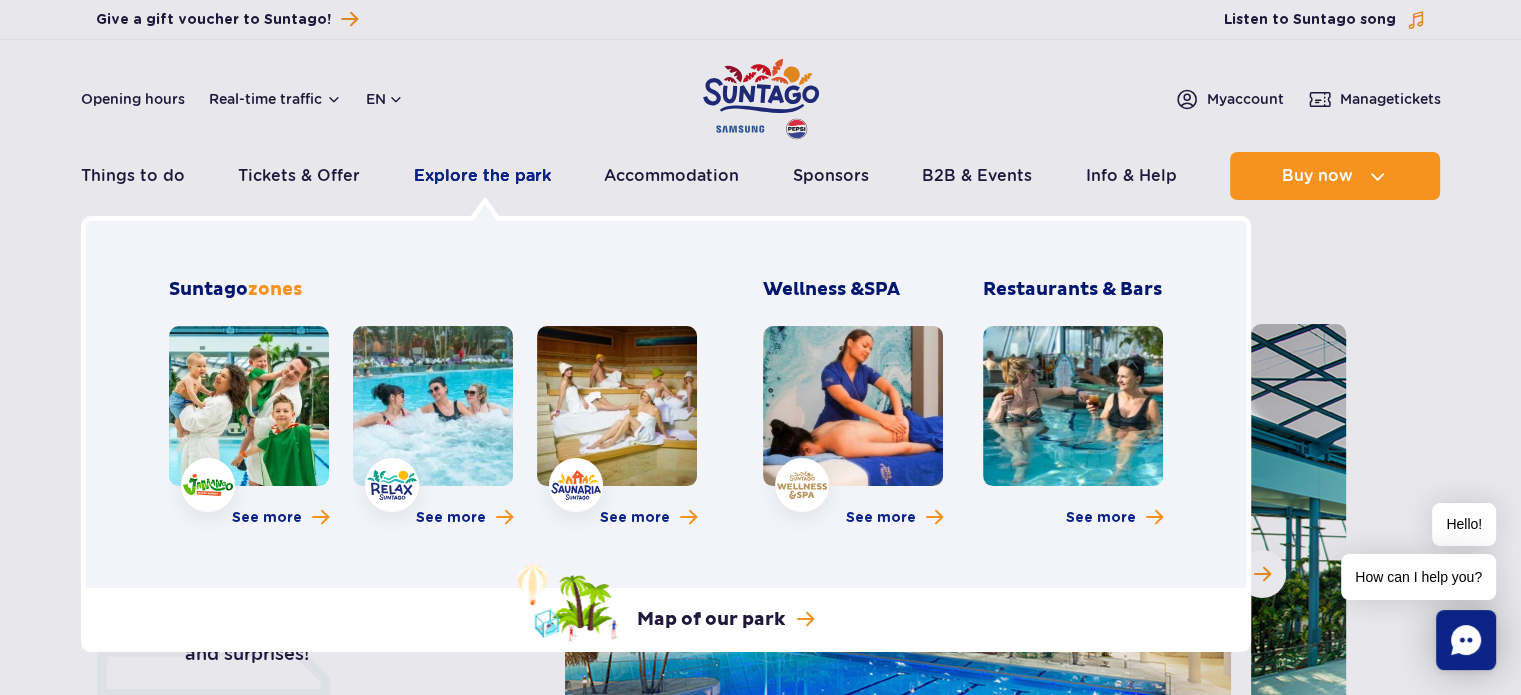 click on "Explore the park" at bounding box center (482, 176) 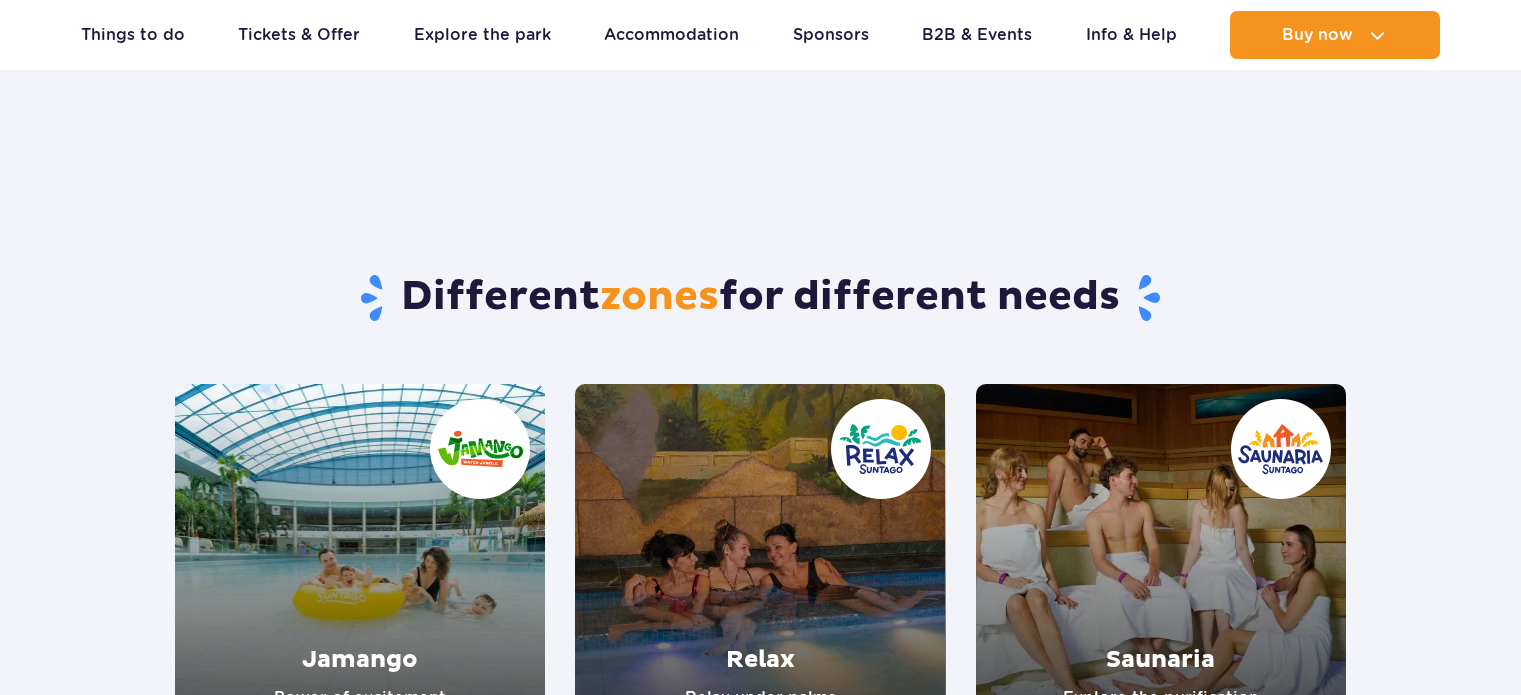 scroll, scrollTop: 300, scrollLeft: 0, axis: vertical 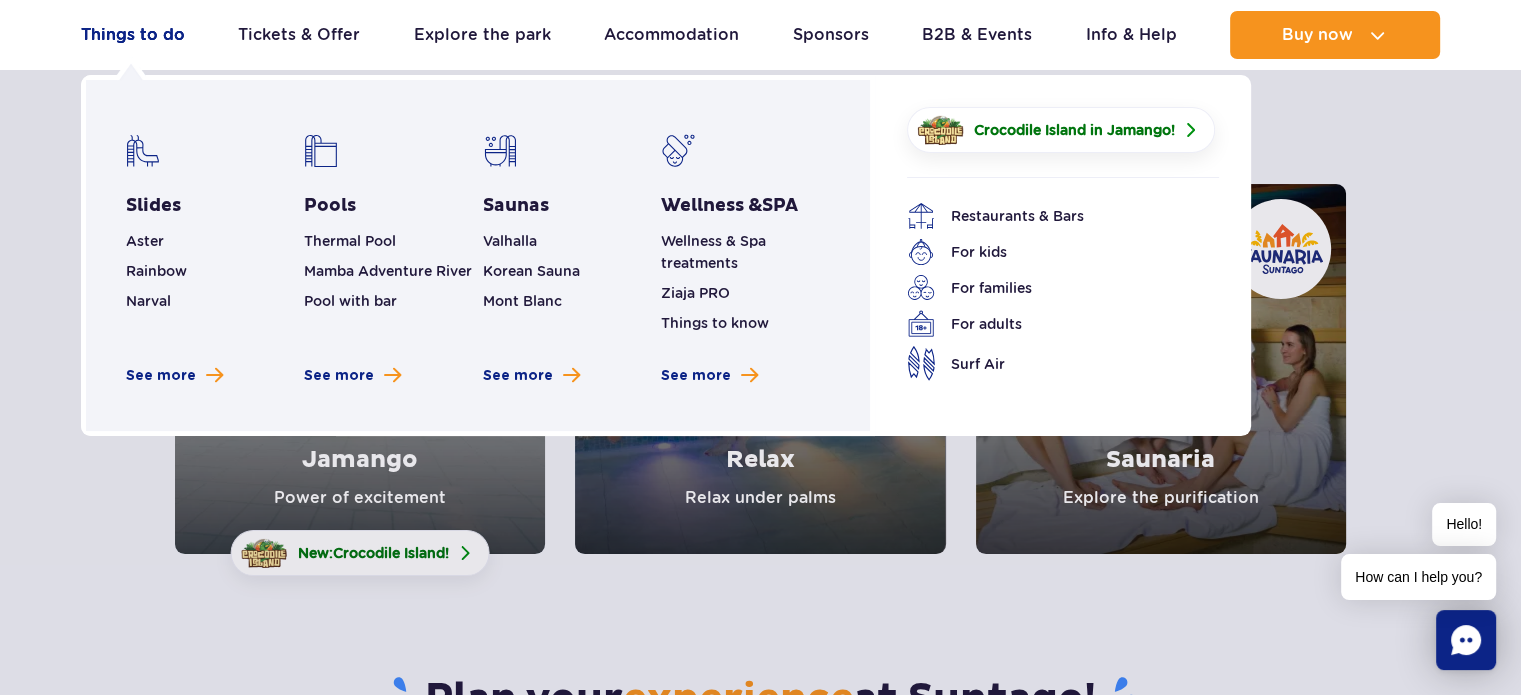 click on "Things to do" at bounding box center (133, 35) 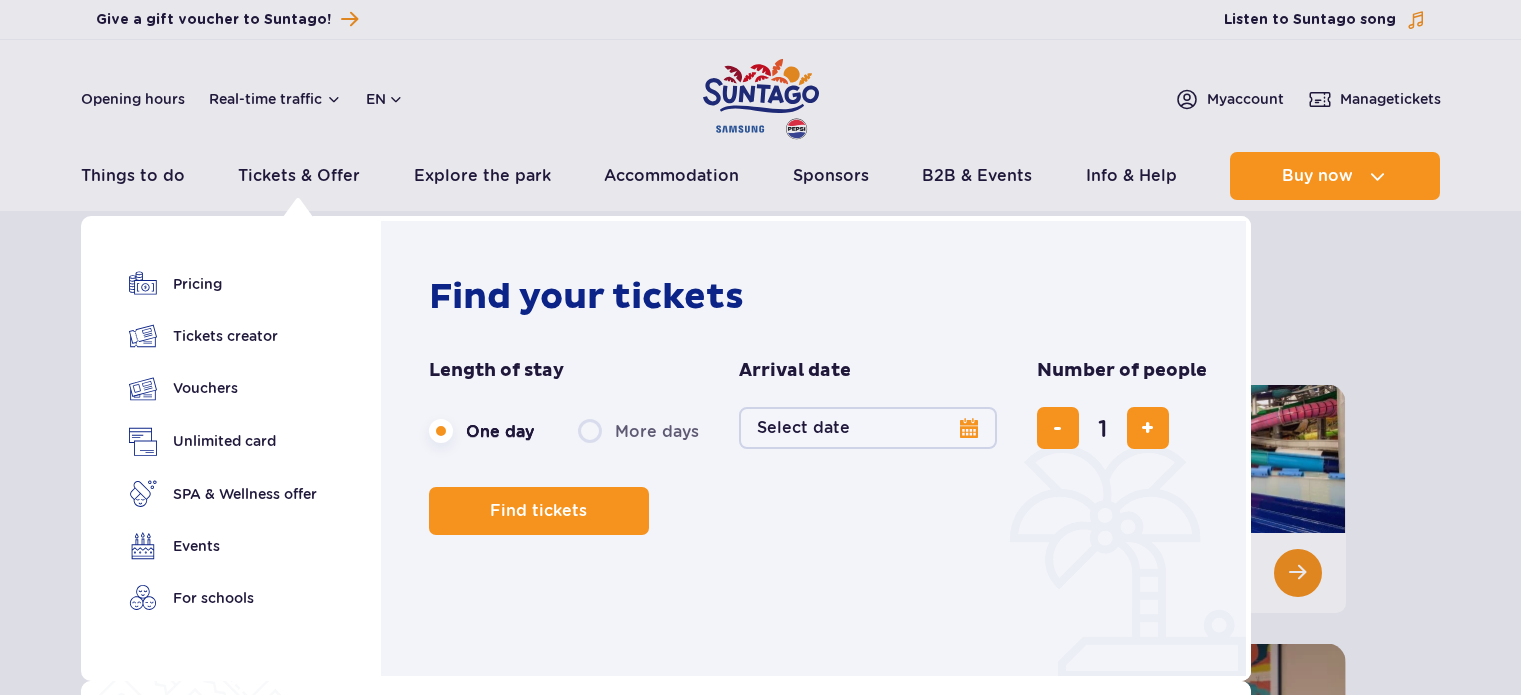 scroll, scrollTop: 0, scrollLeft: 0, axis: both 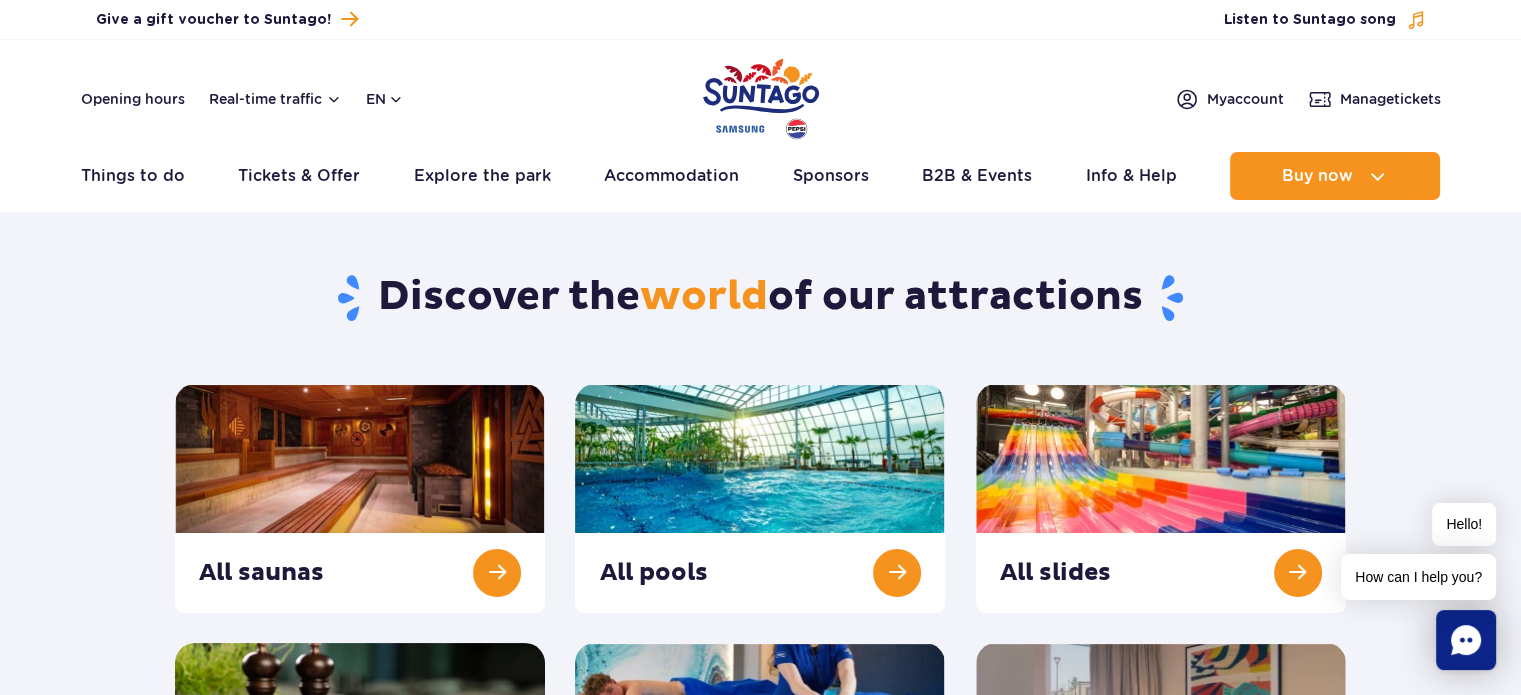 click on "Discover the  world  of our attractions
All saunas
All pools
All slides" at bounding box center (760, 548) 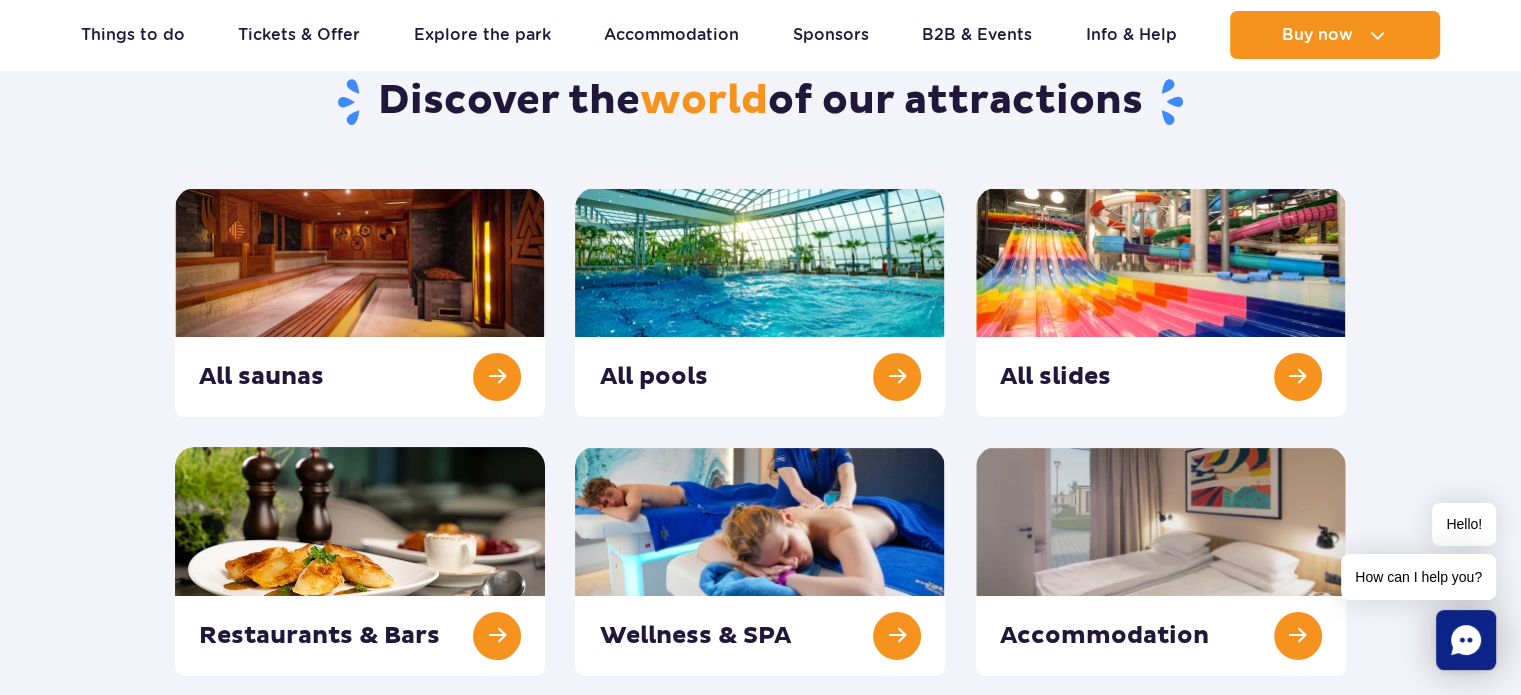 scroll, scrollTop: 200, scrollLeft: 0, axis: vertical 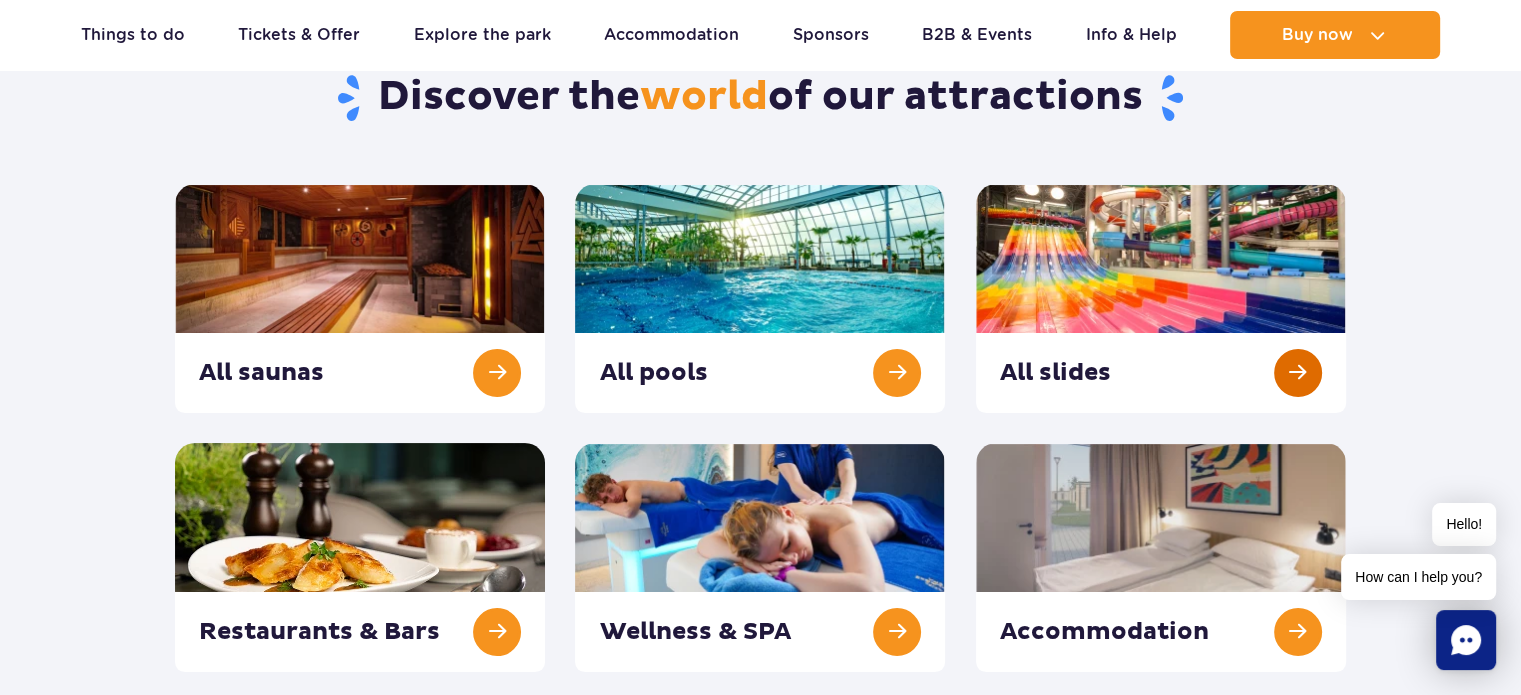 click at bounding box center (1161, 298) 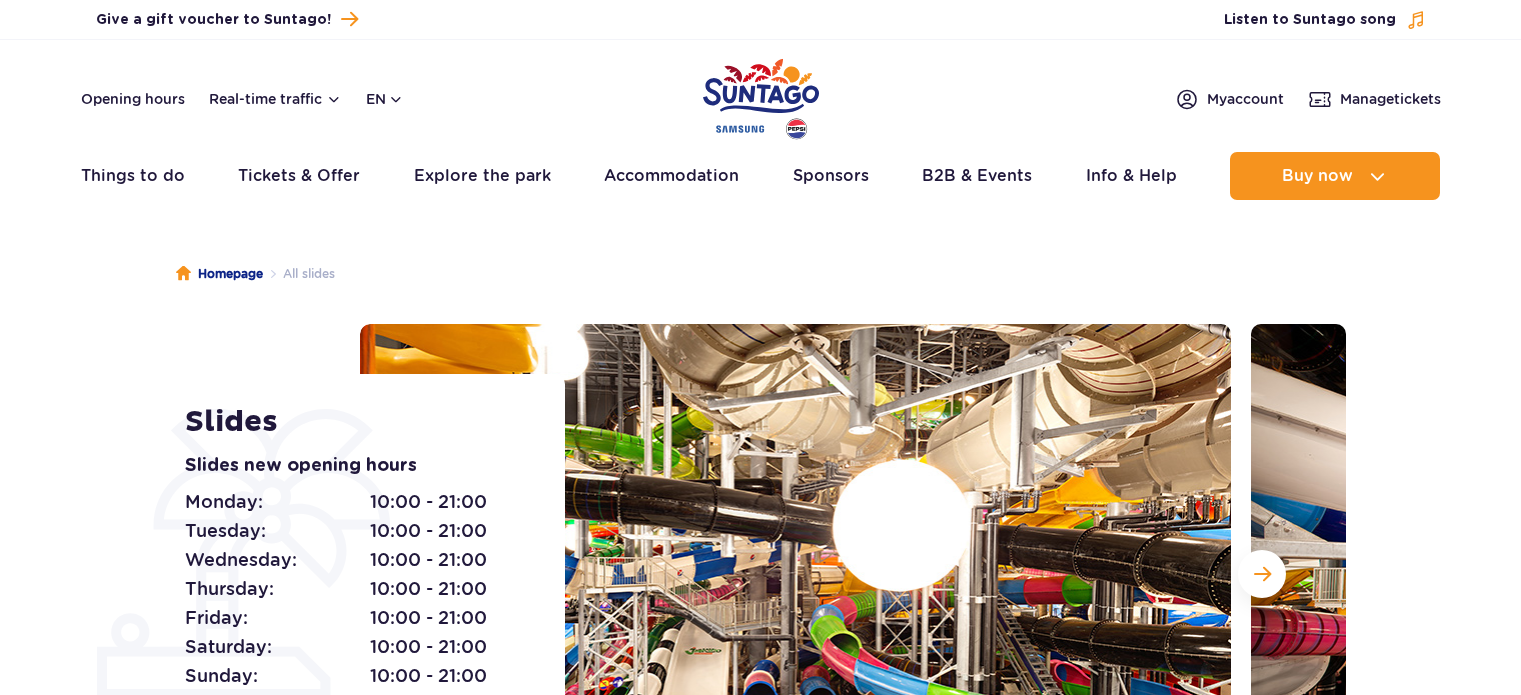 scroll, scrollTop: 255, scrollLeft: 0, axis: vertical 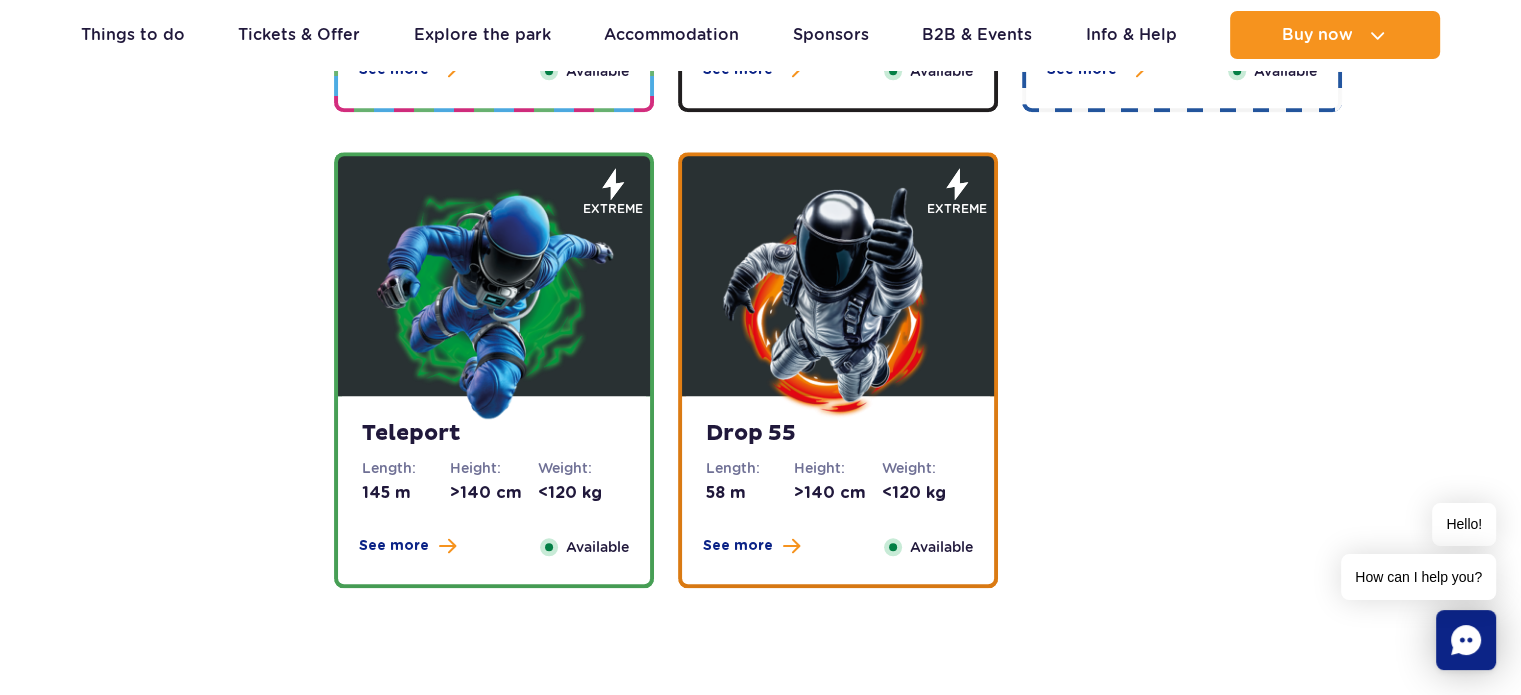 click at bounding box center [838, 301] 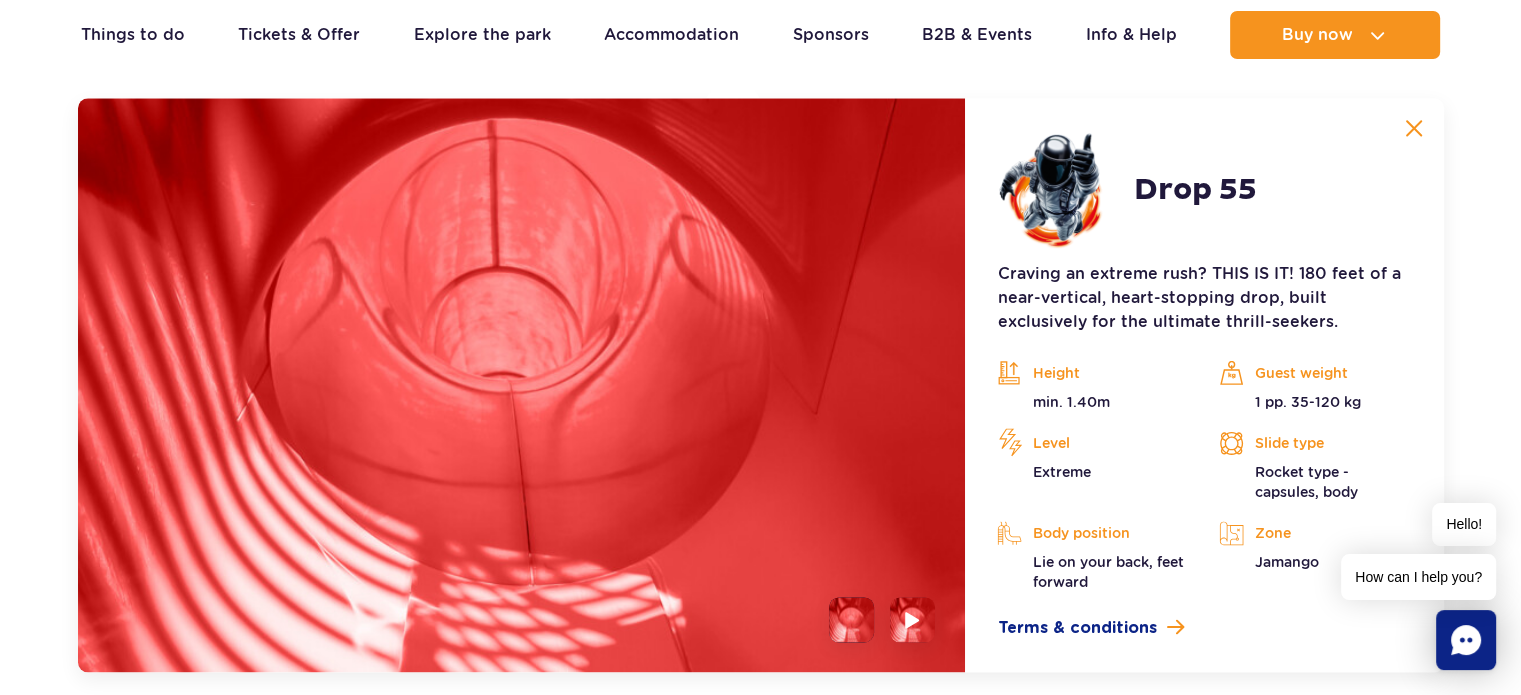 scroll, scrollTop: 2712, scrollLeft: 0, axis: vertical 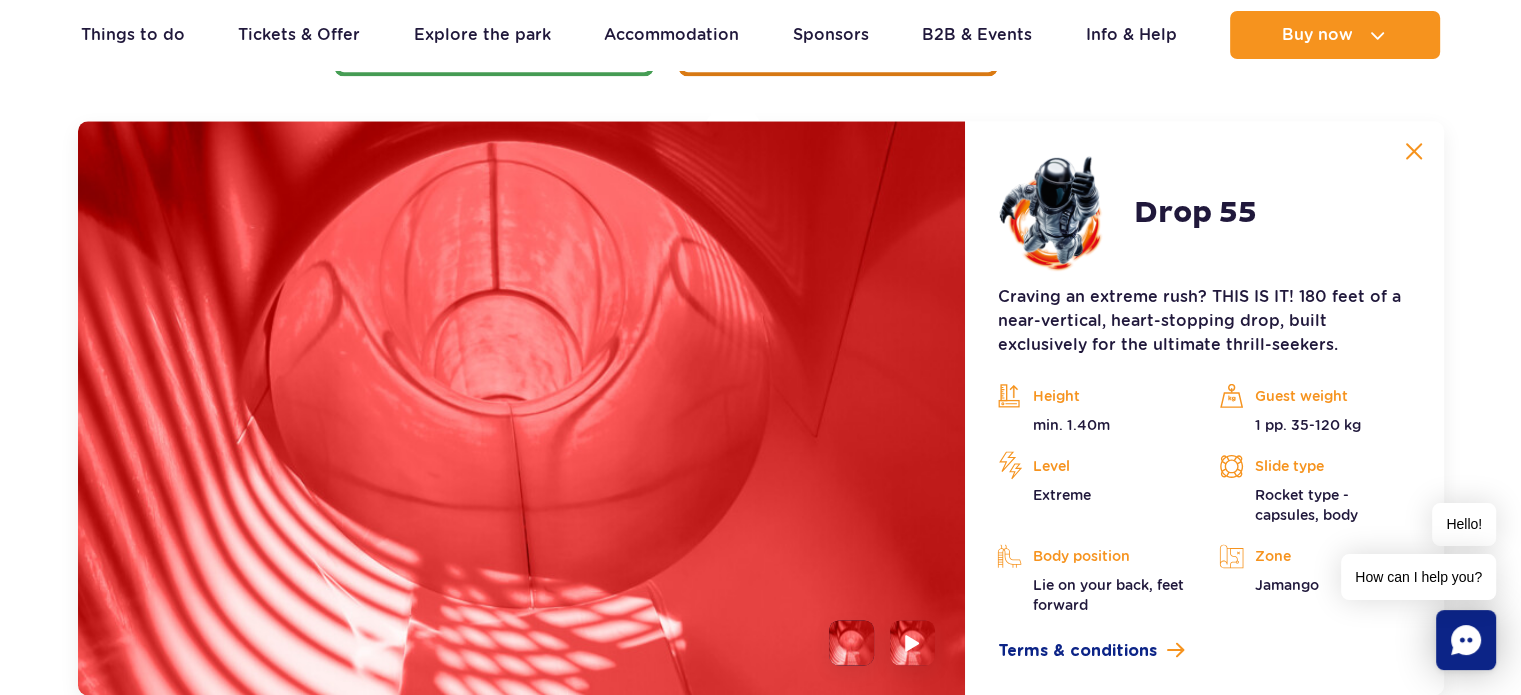 click at bounding box center [522, 408] 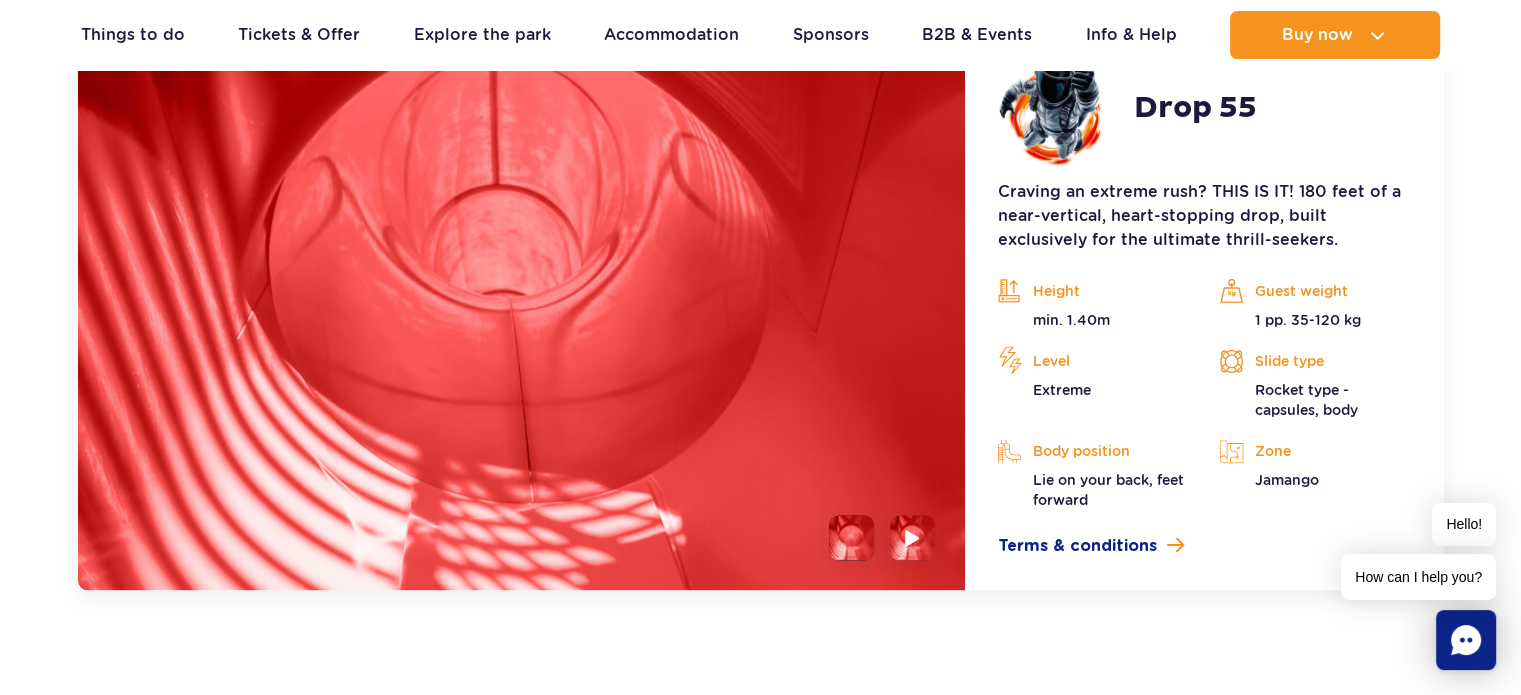 scroll, scrollTop: 2812, scrollLeft: 0, axis: vertical 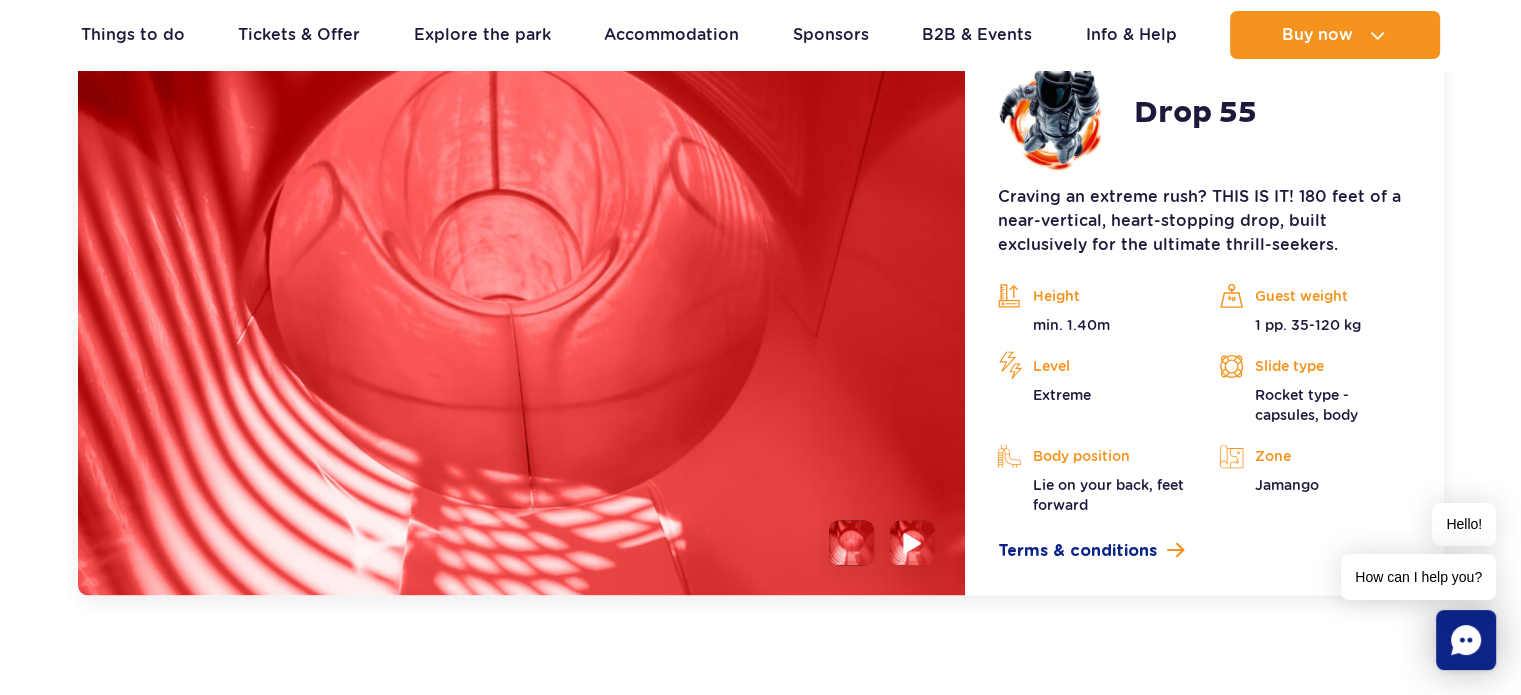 click at bounding box center (913, 542) 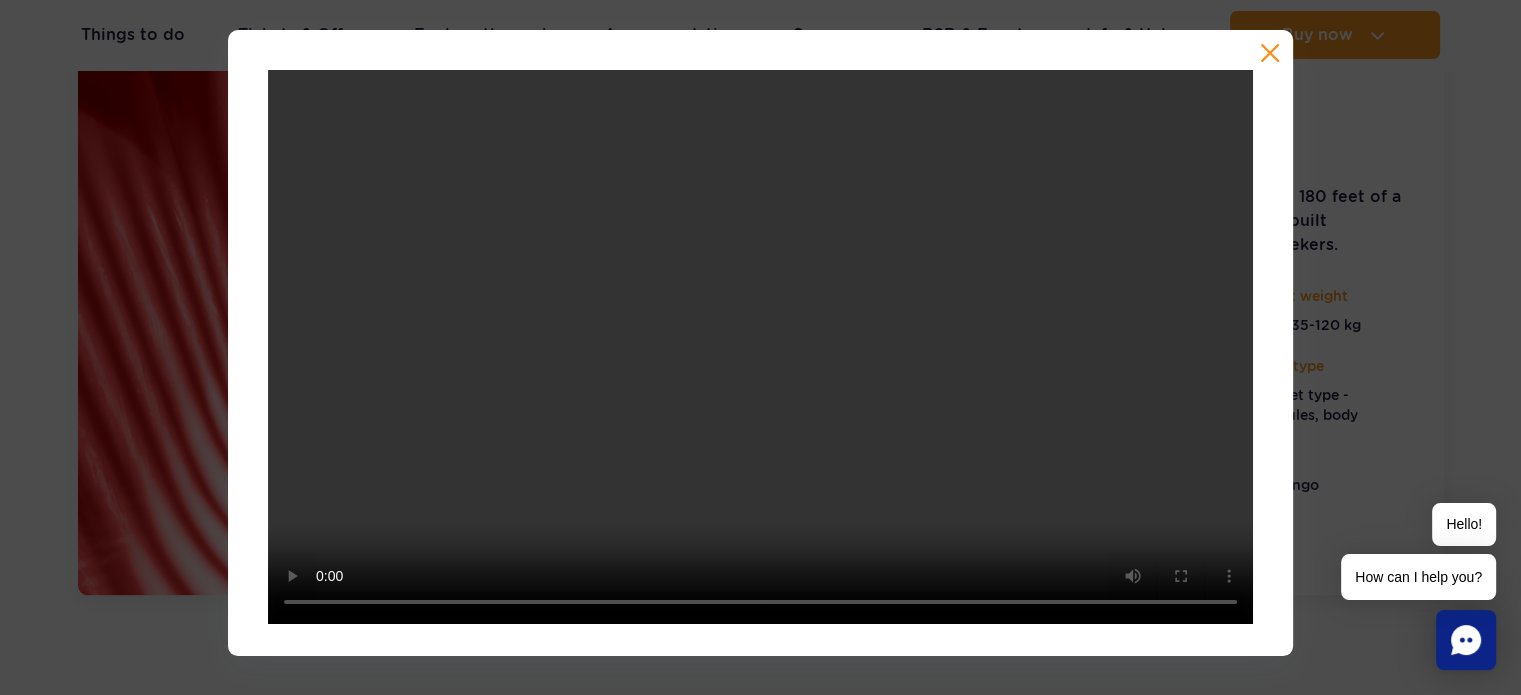 click at bounding box center (760, 343) 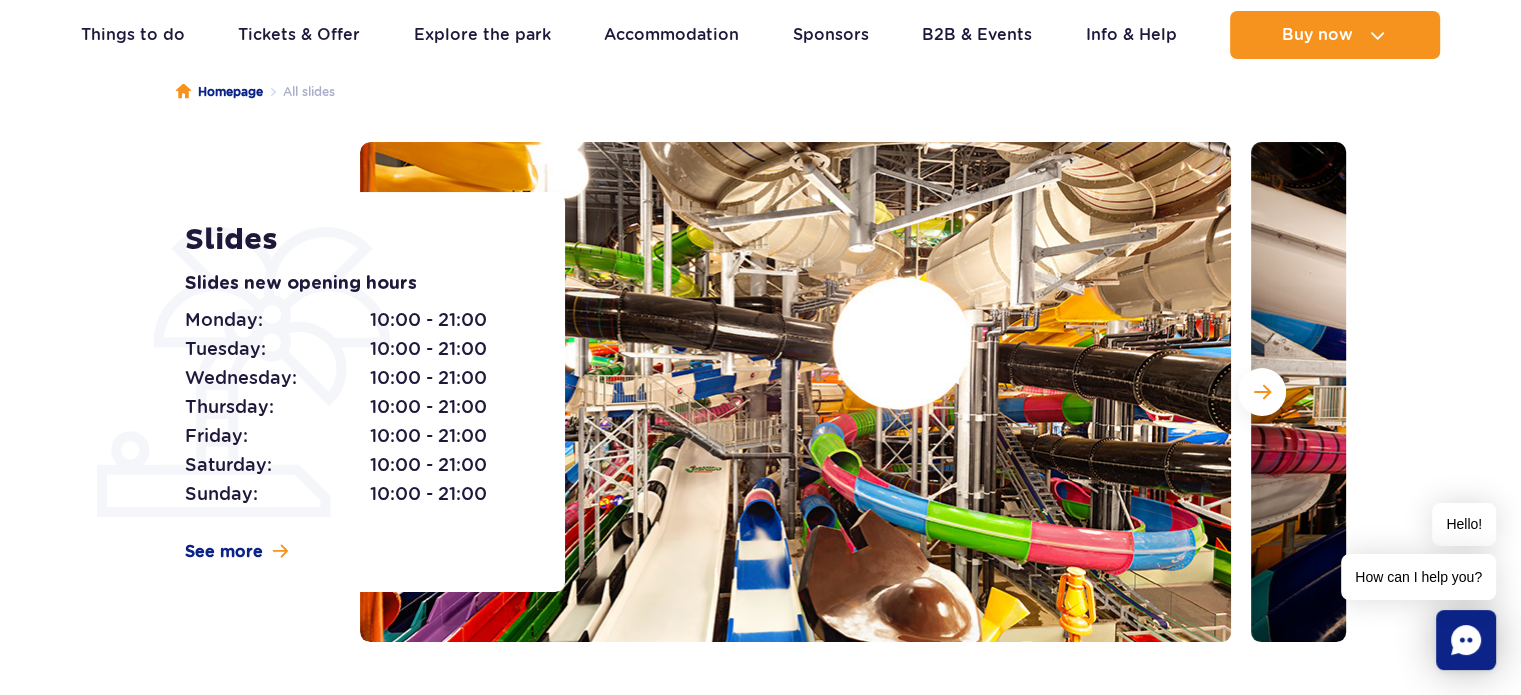 scroll, scrollTop: 0, scrollLeft: 0, axis: both 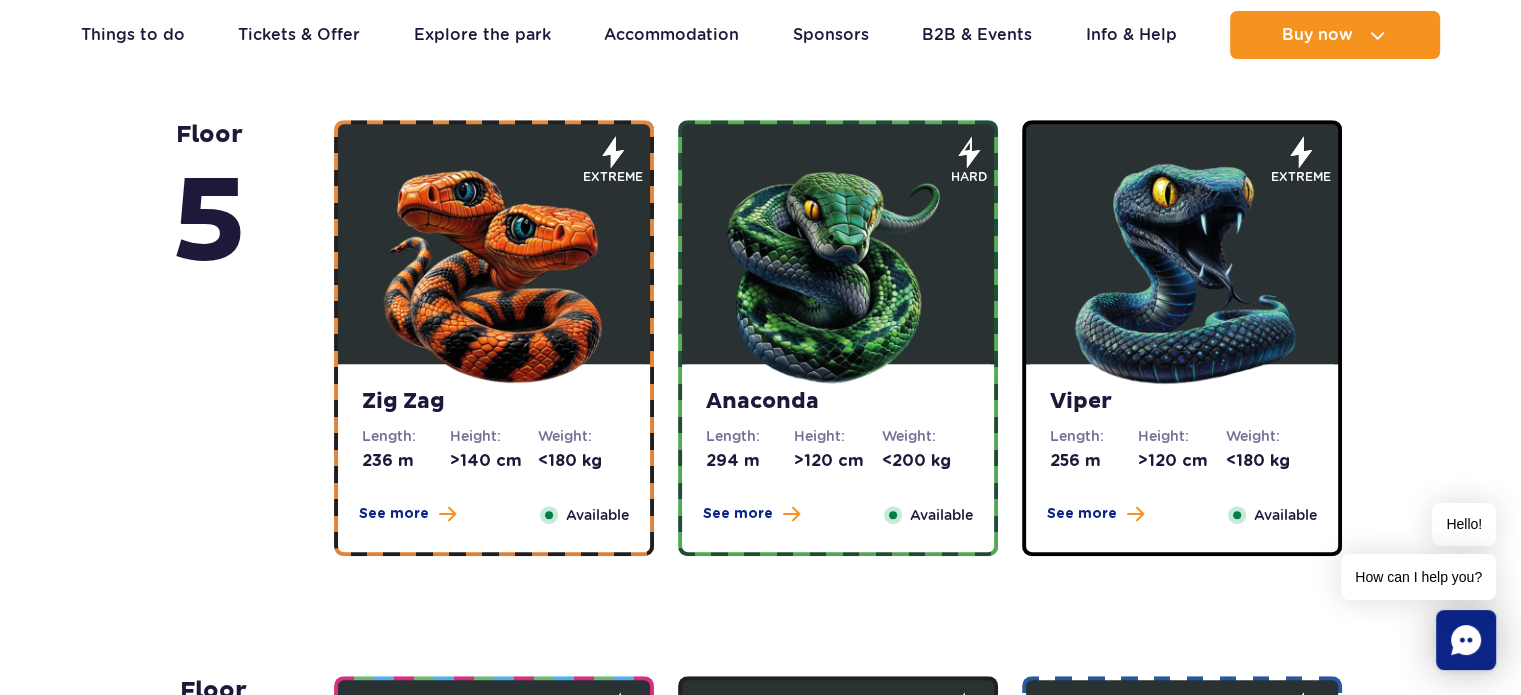 click at bounding box center [494, 269] 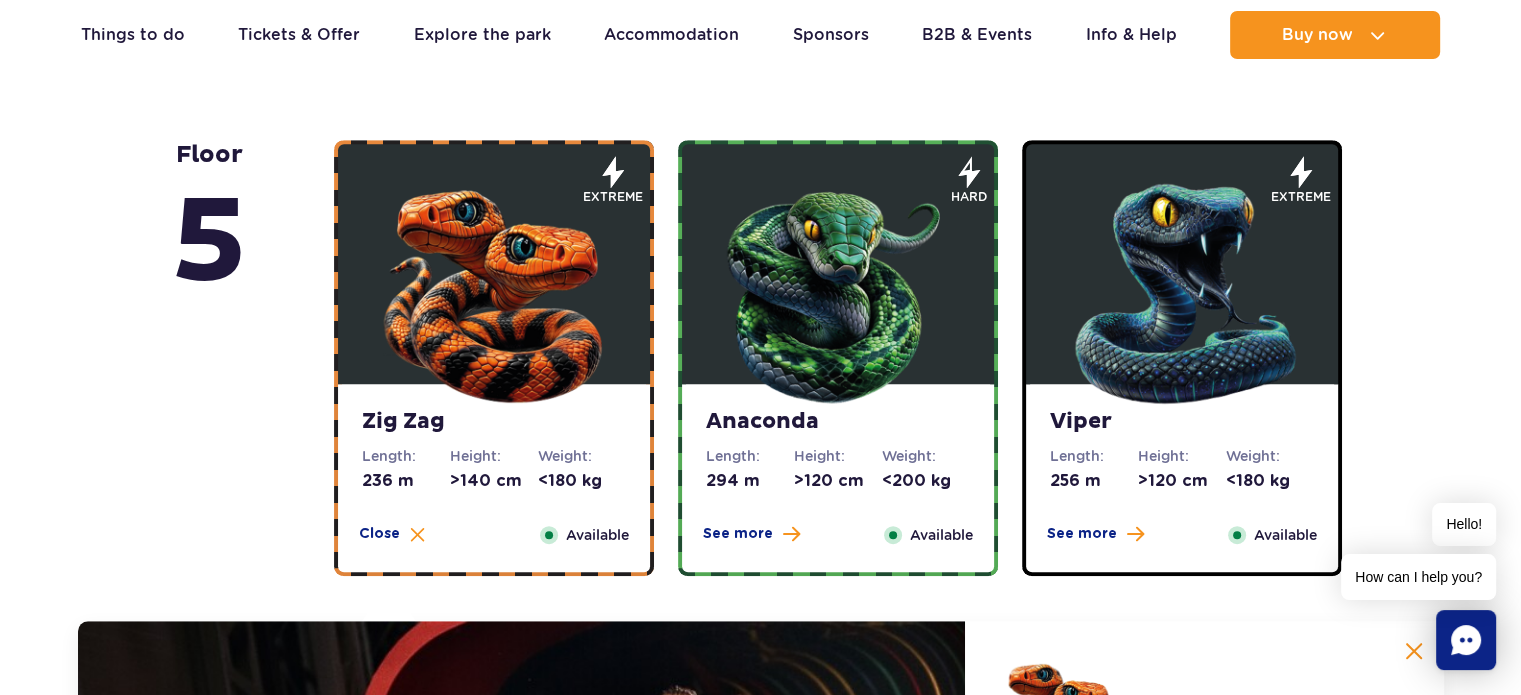 click at bounding box center (838, 289) 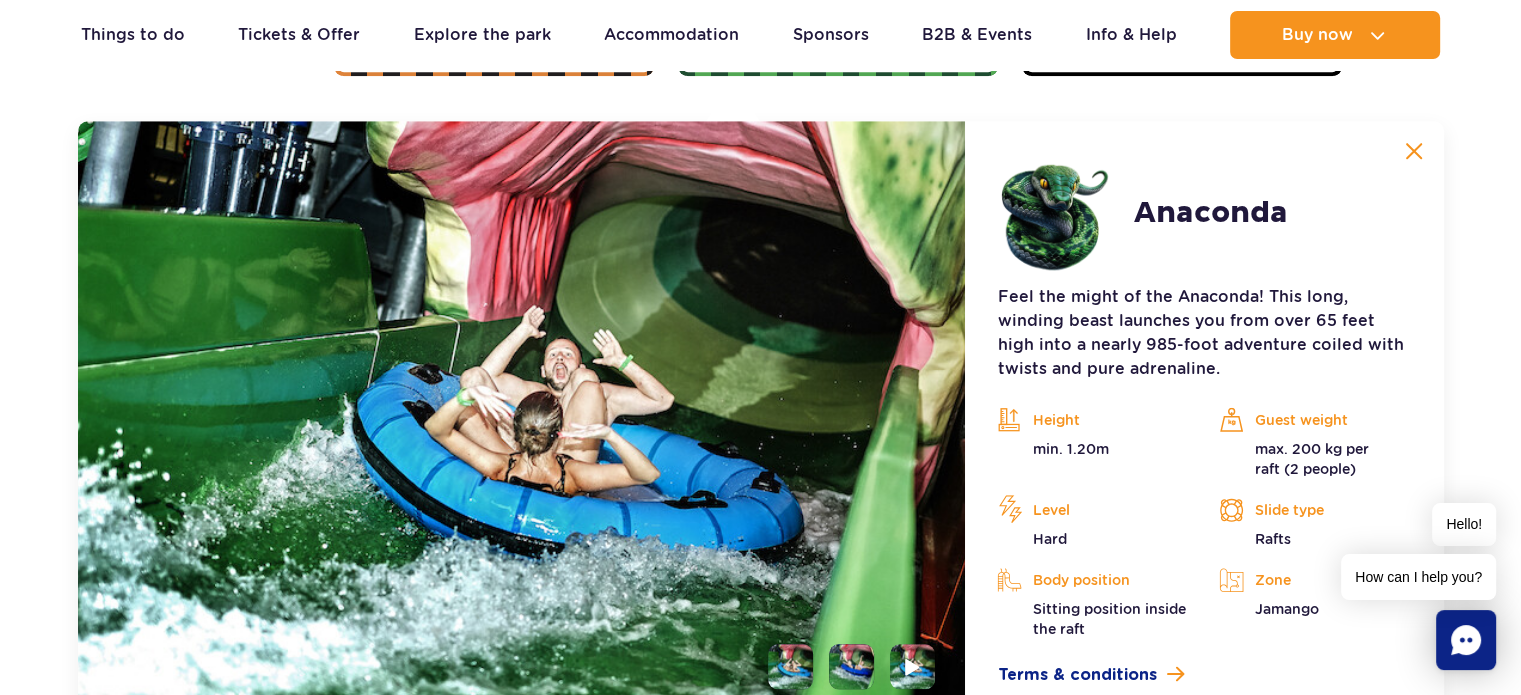 scroll, scrollTop: 1780, scrollLeft: 0, axis: vertical 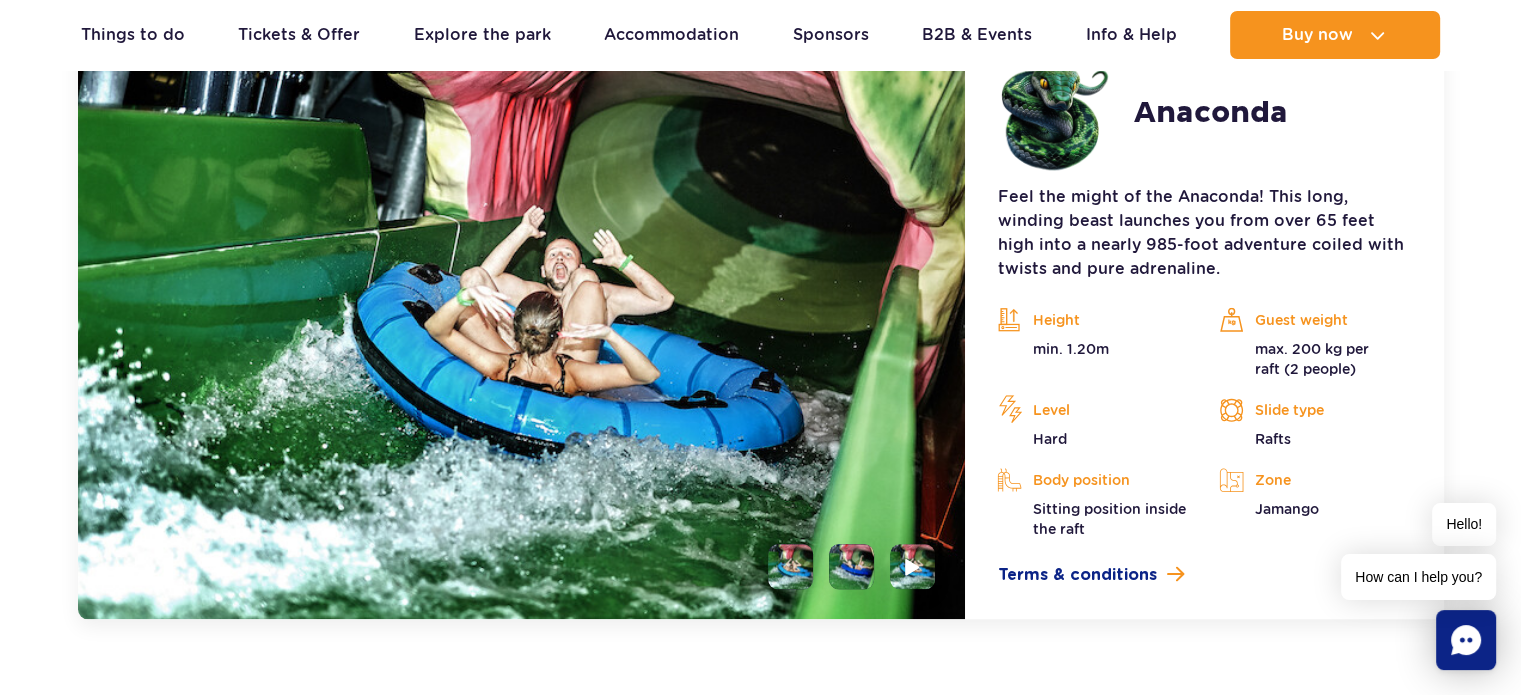 click at bounding box center [851, 566] 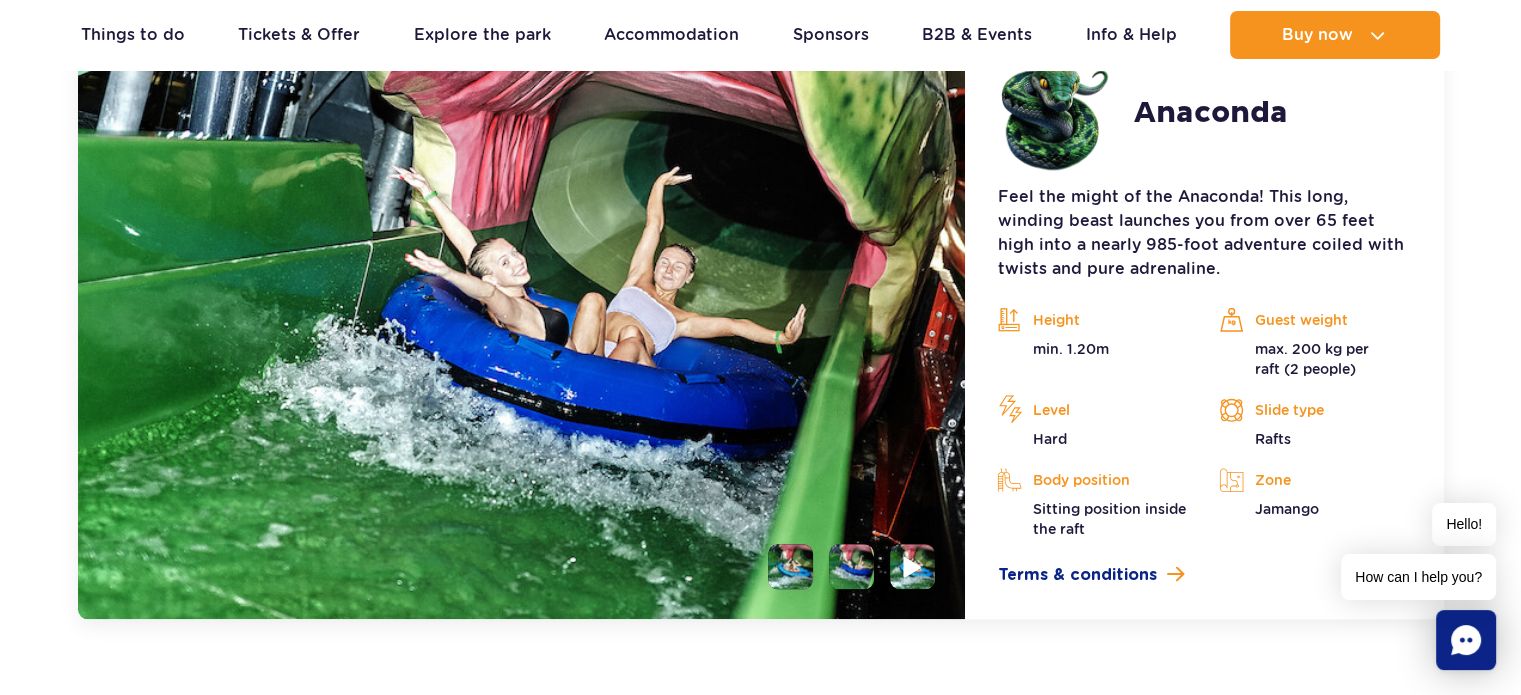 click at bounding box center [913, 566] 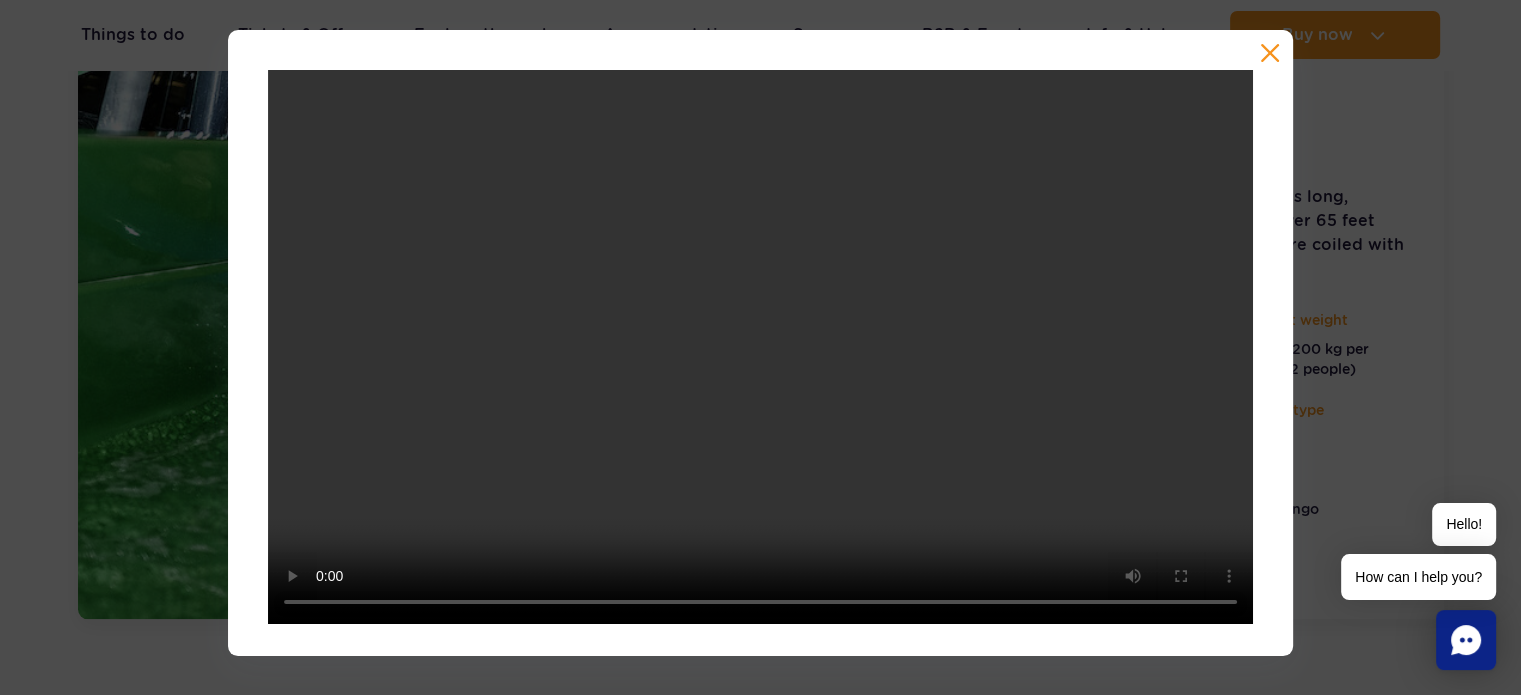 click at bounding box center (760, 343) 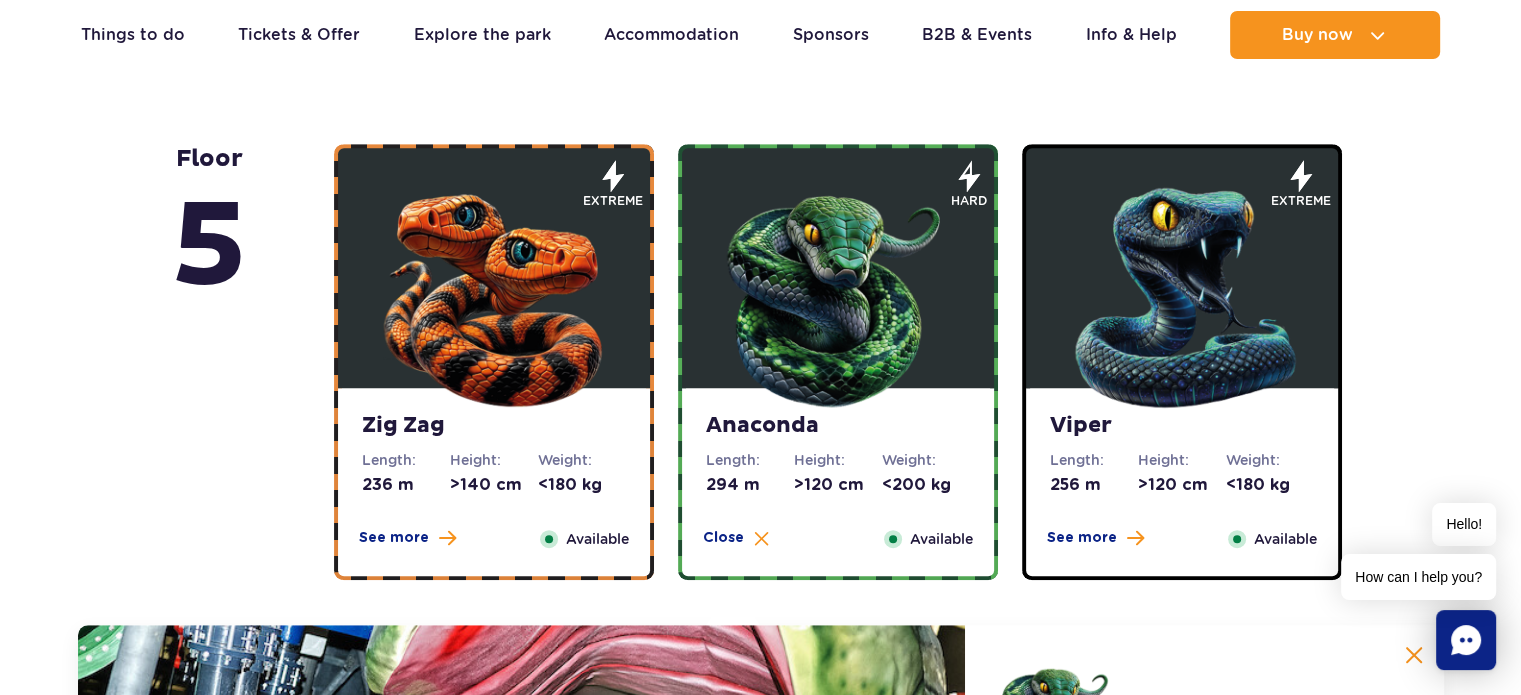 scroll, scrollTop: 1280, scrollLeft: 0, axis: vertical 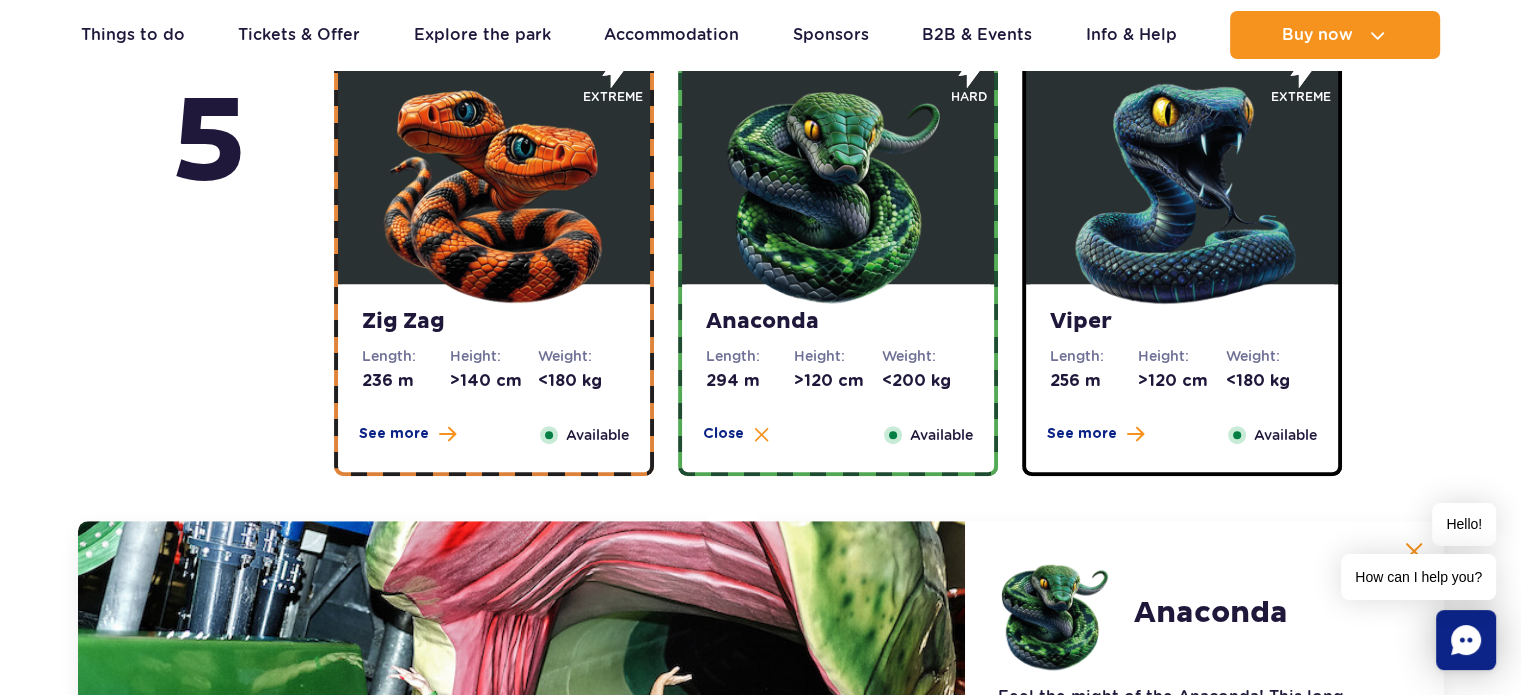 click at bounding box center [494, 189] 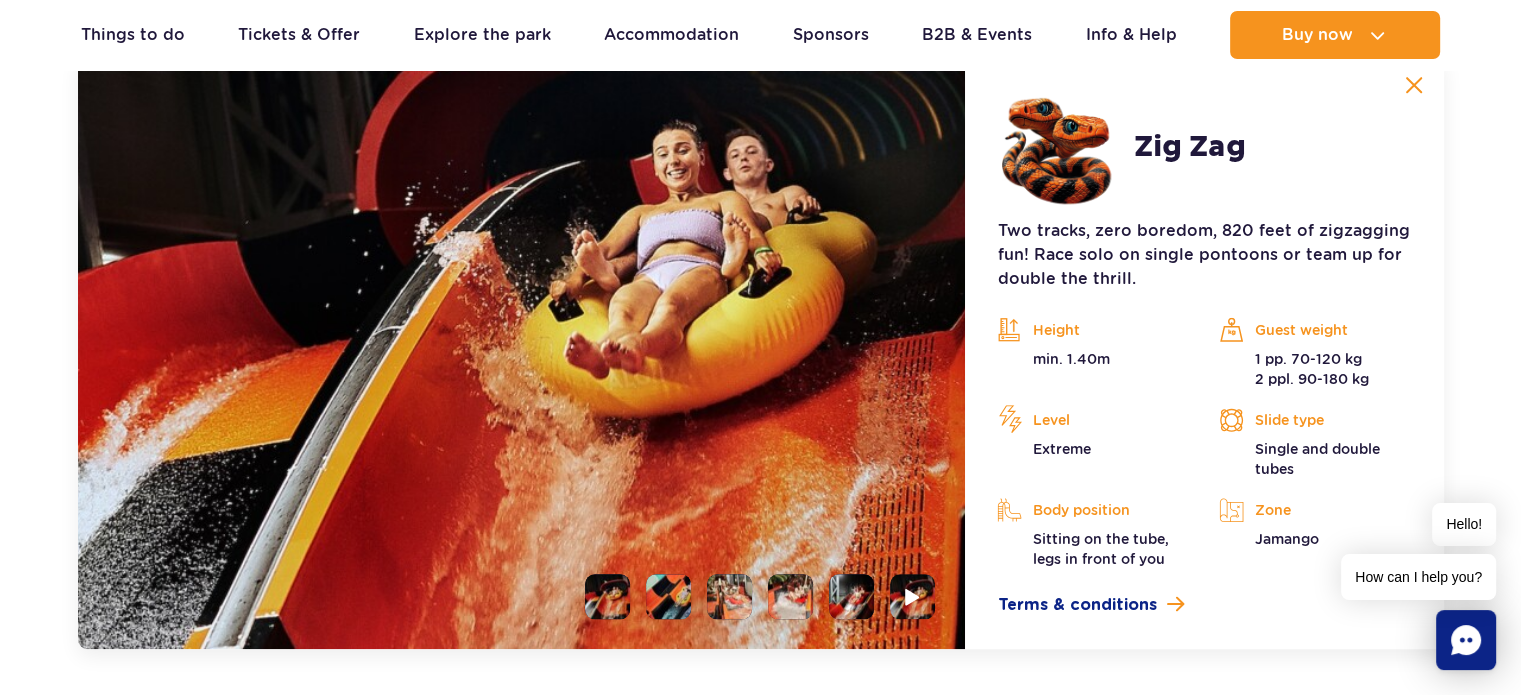 scroll, scrollTop: 1780, scrollLeft: 0, axis: vertical 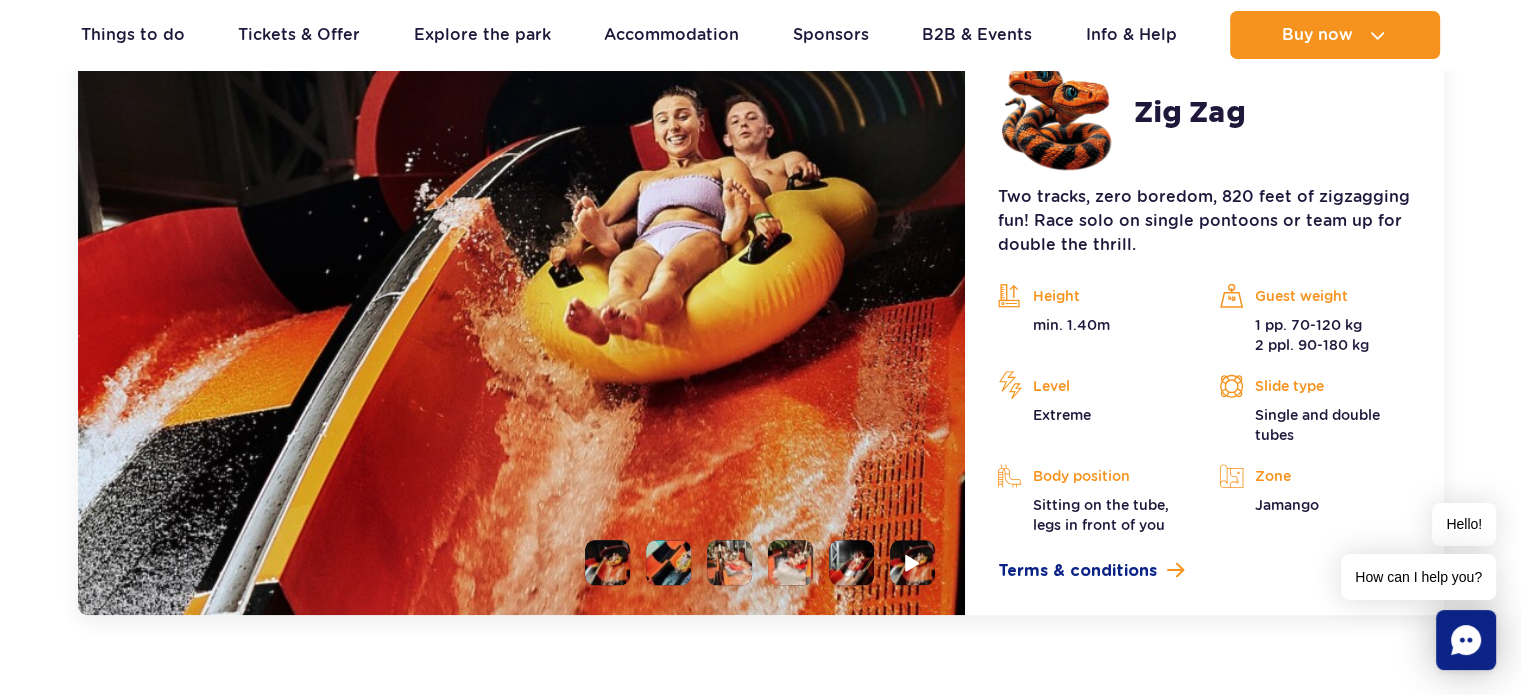 click at bounding box center (668, 562) 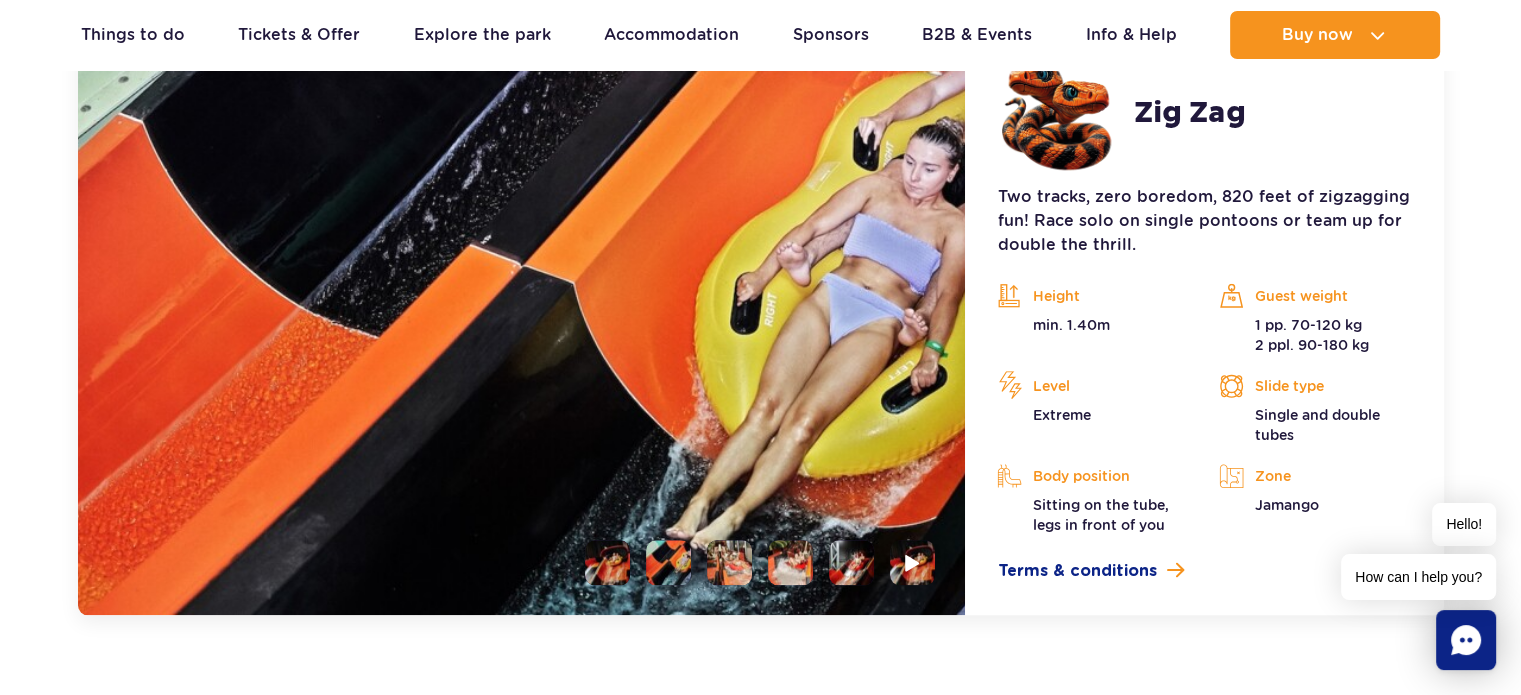 click at bounding box center [729, 562] 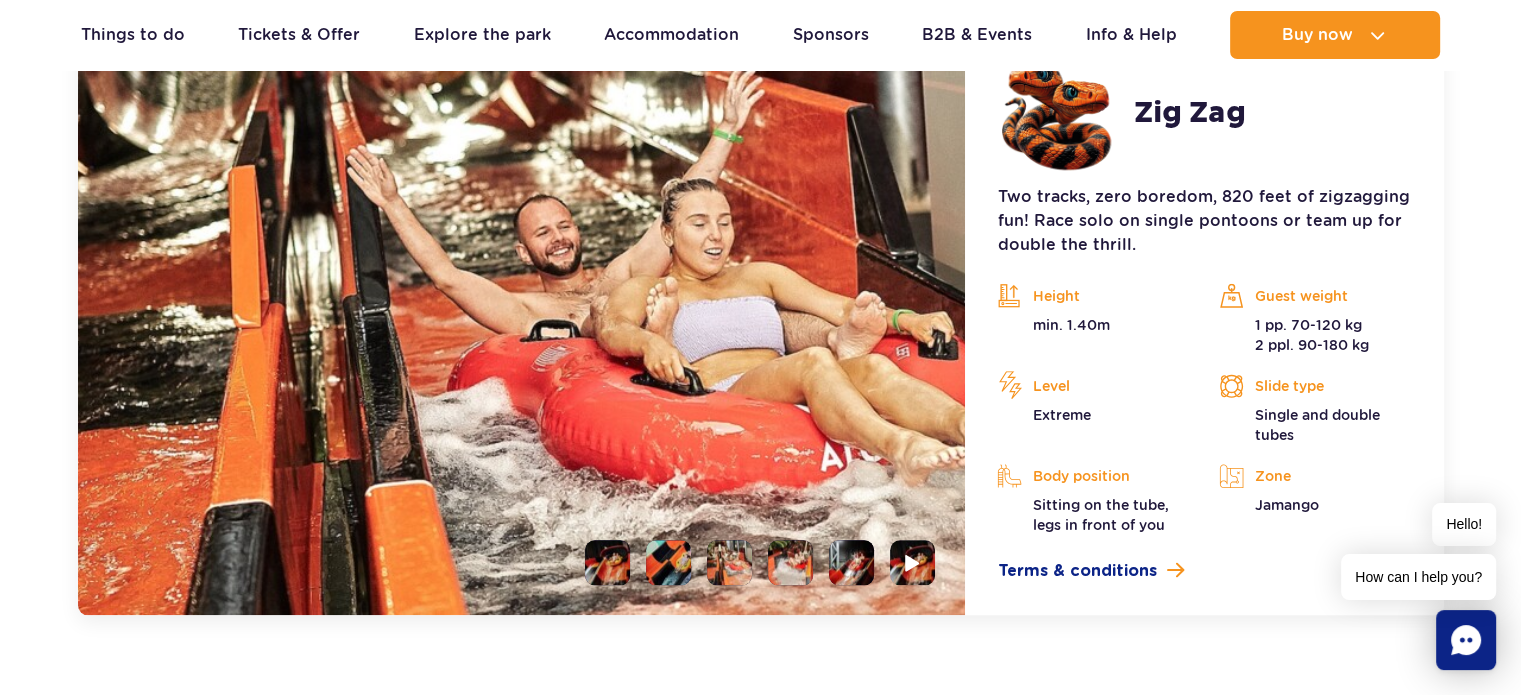 click at bounding box center [752, 562] 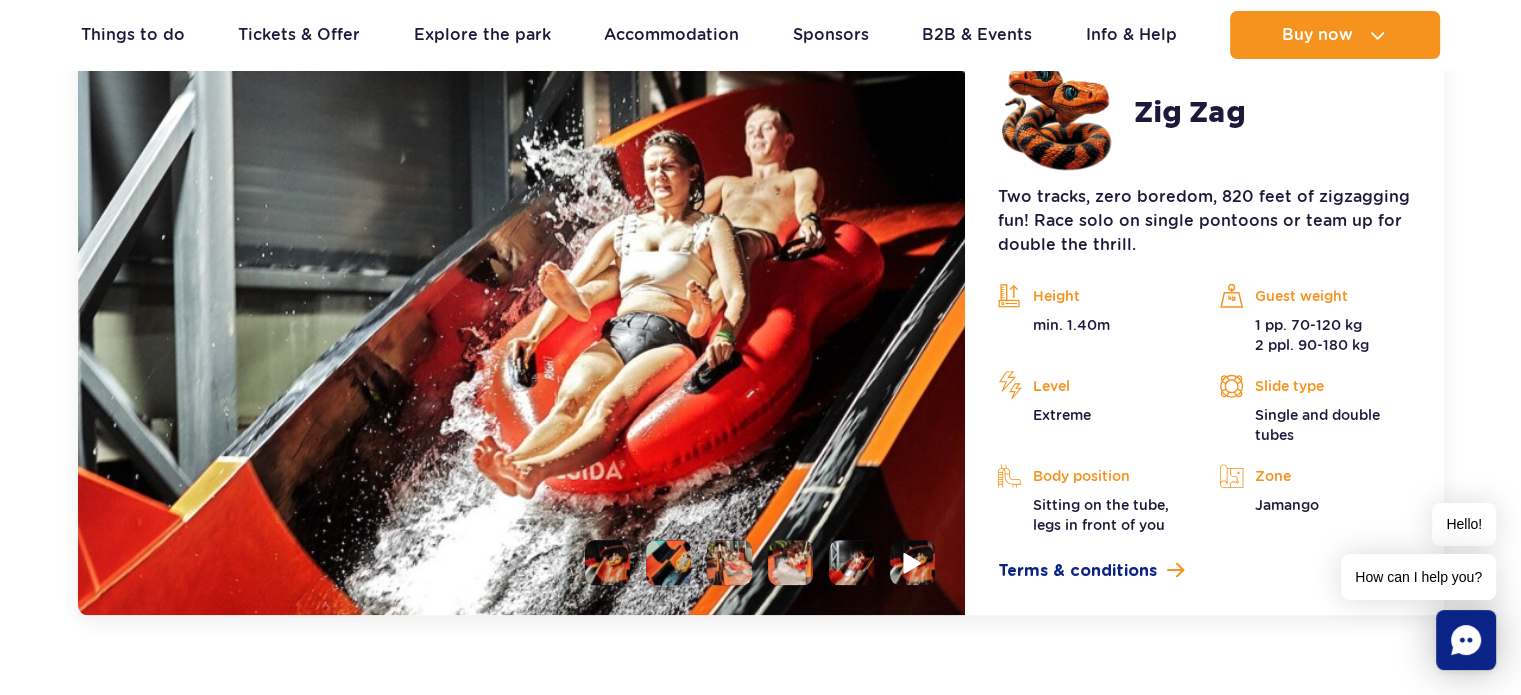 click at bounding box center (913, 562) 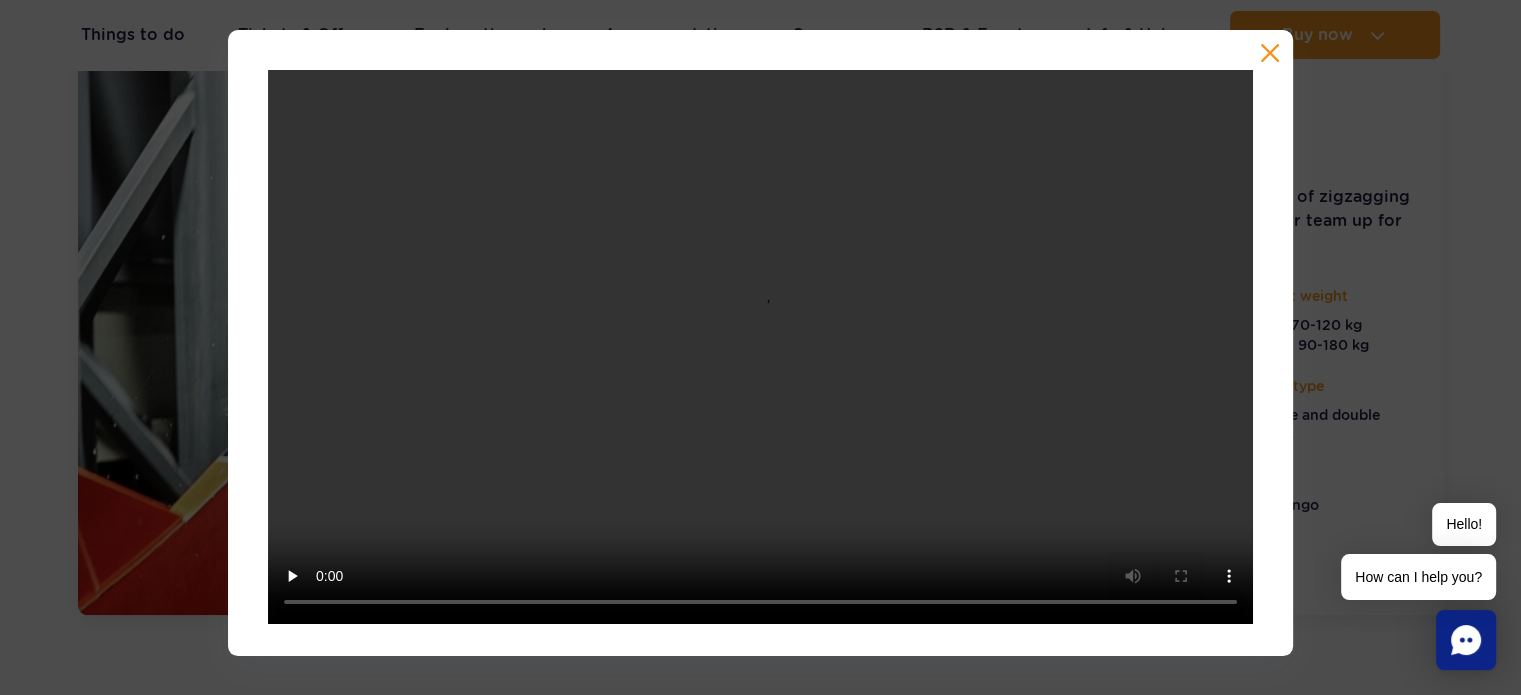 click at bounding box center [760, 343] 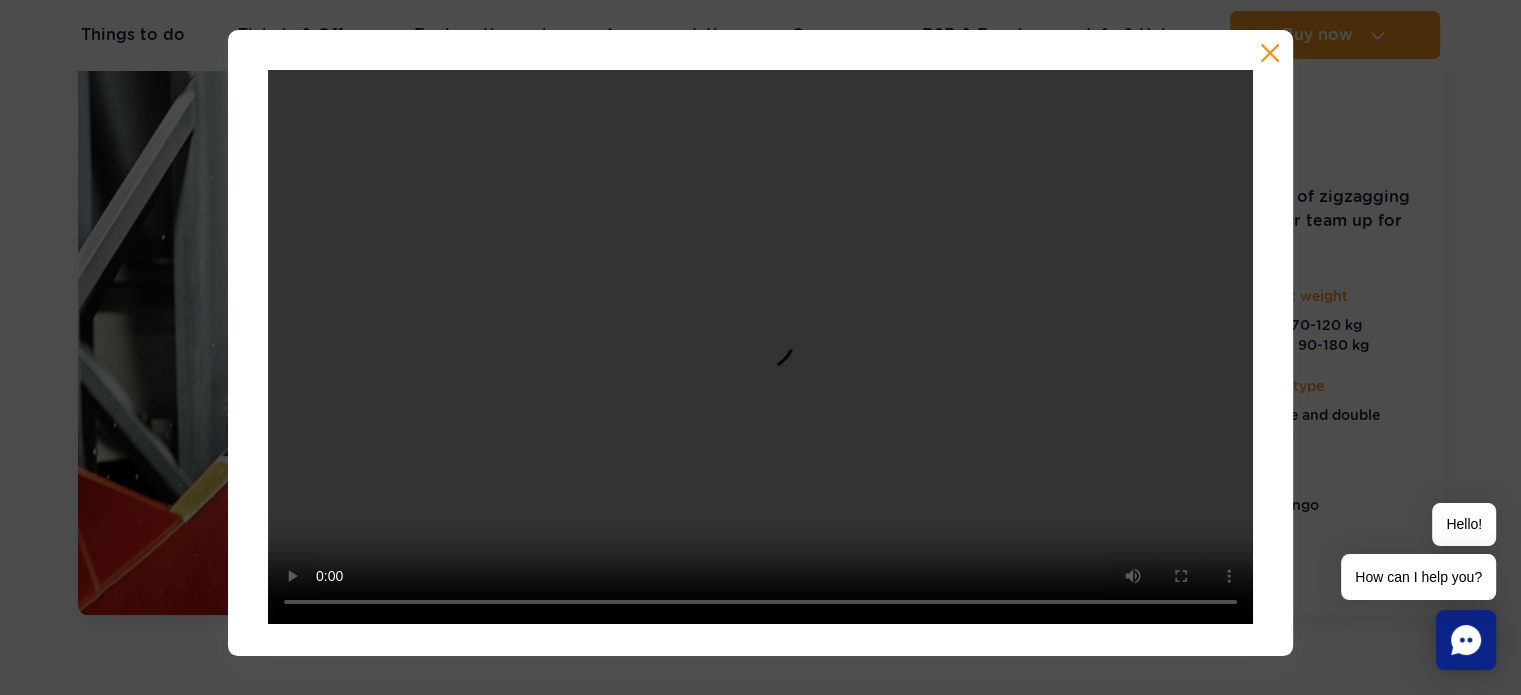 click at bounding box center [760, 343] 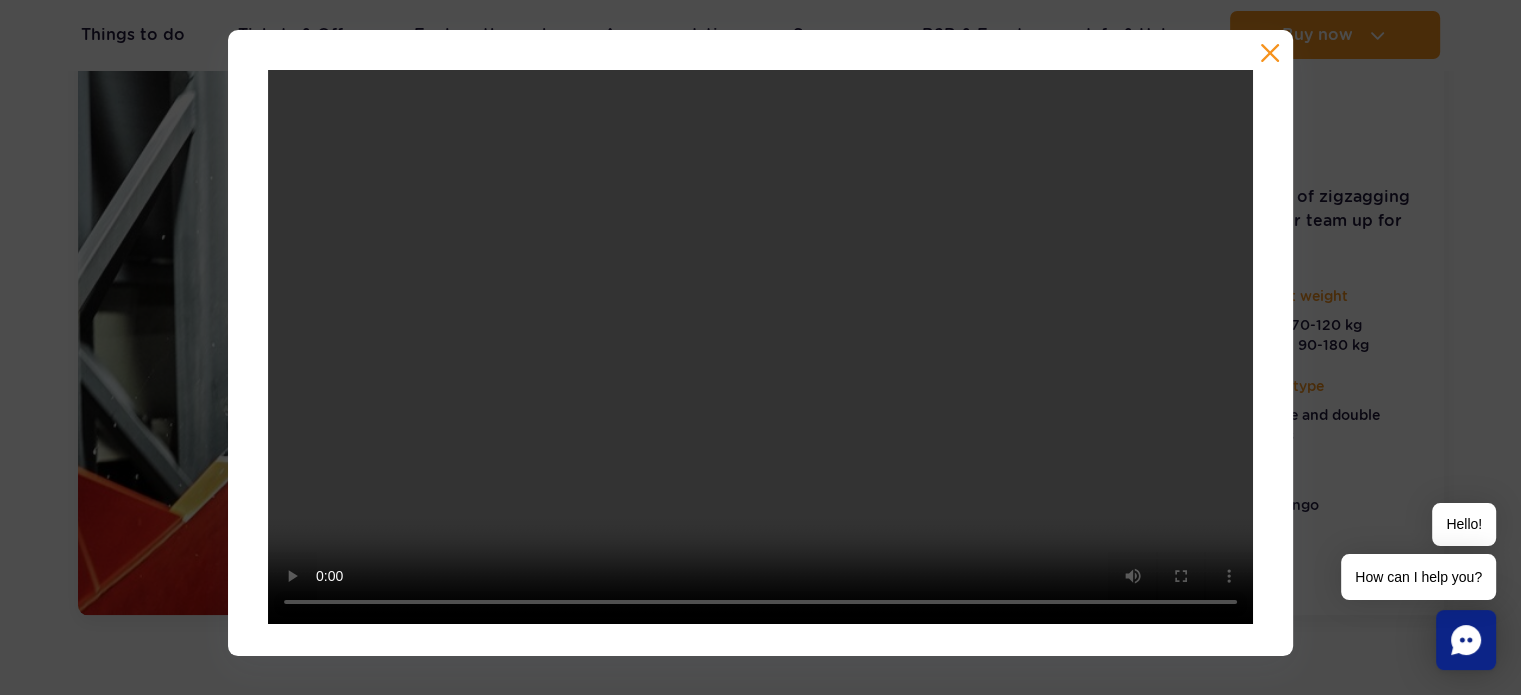 drag, startPoint x: 1254, startPoint y: 51, endPoint x: 1265, endPoint y: 48, distance: 11.401754 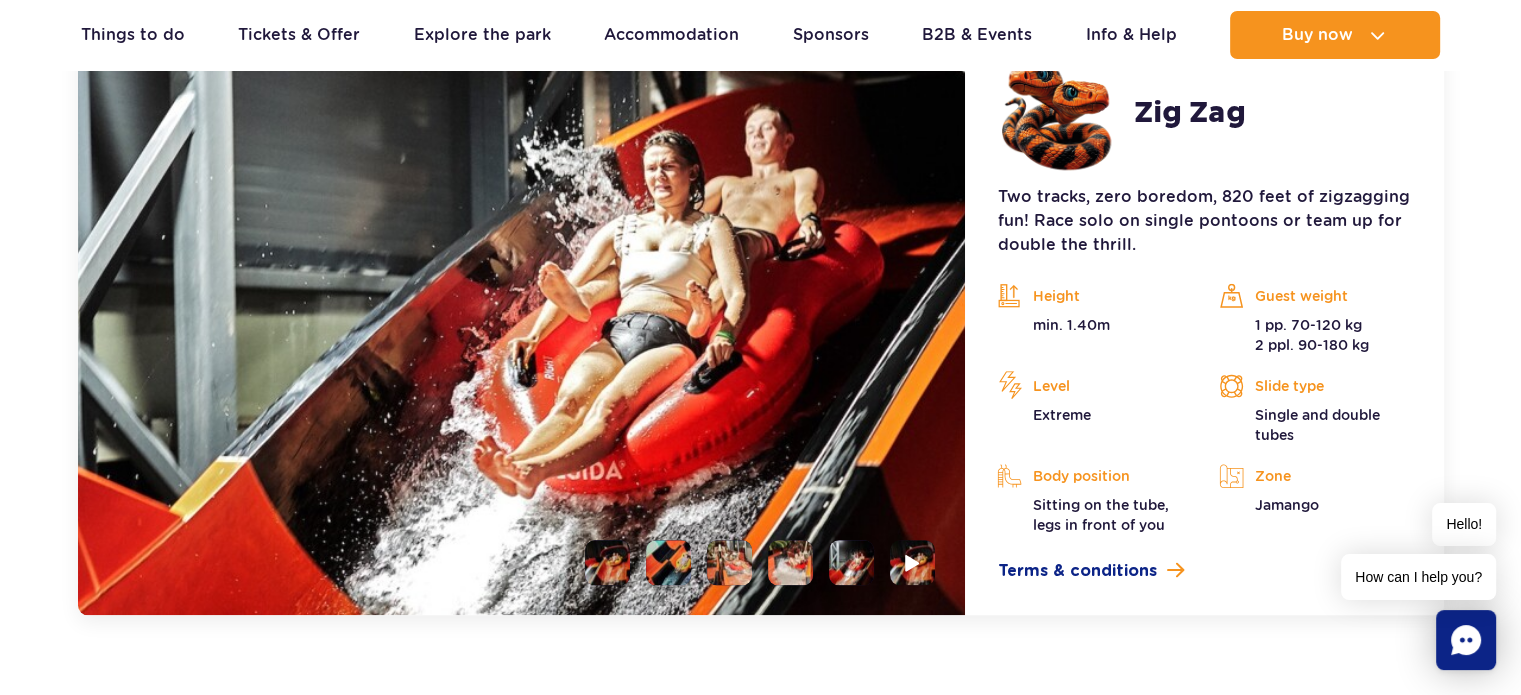 click at bounding box center [607, 562] 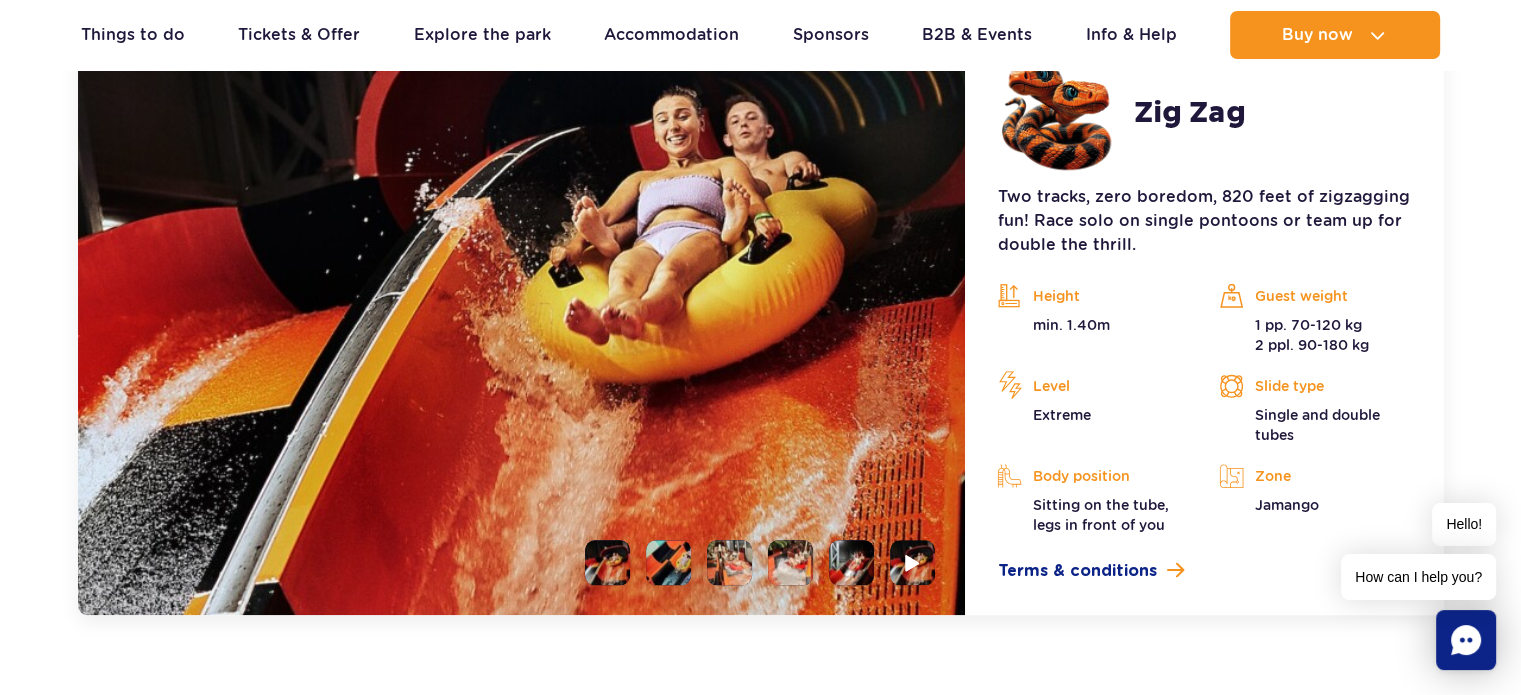 click at bounding box center (668, 562) 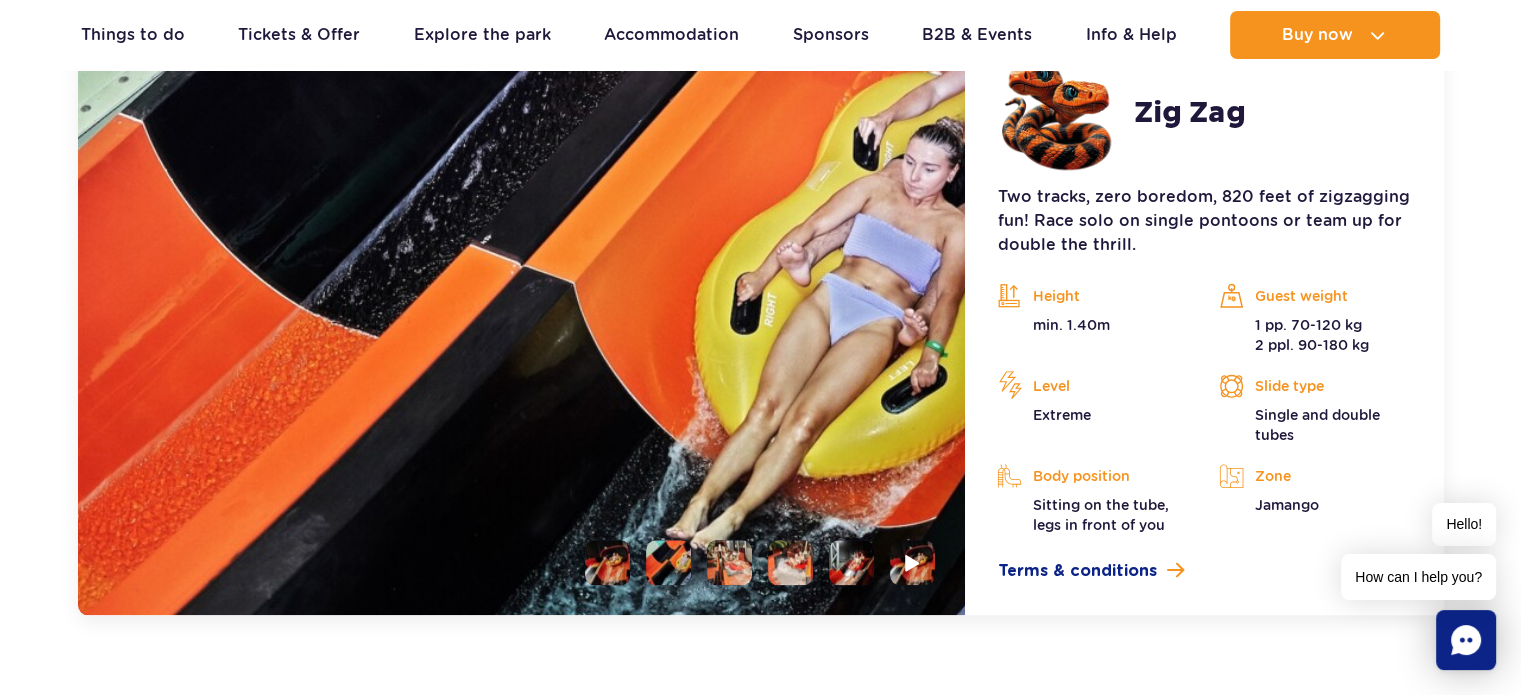 click at bounding box center [729, 562] 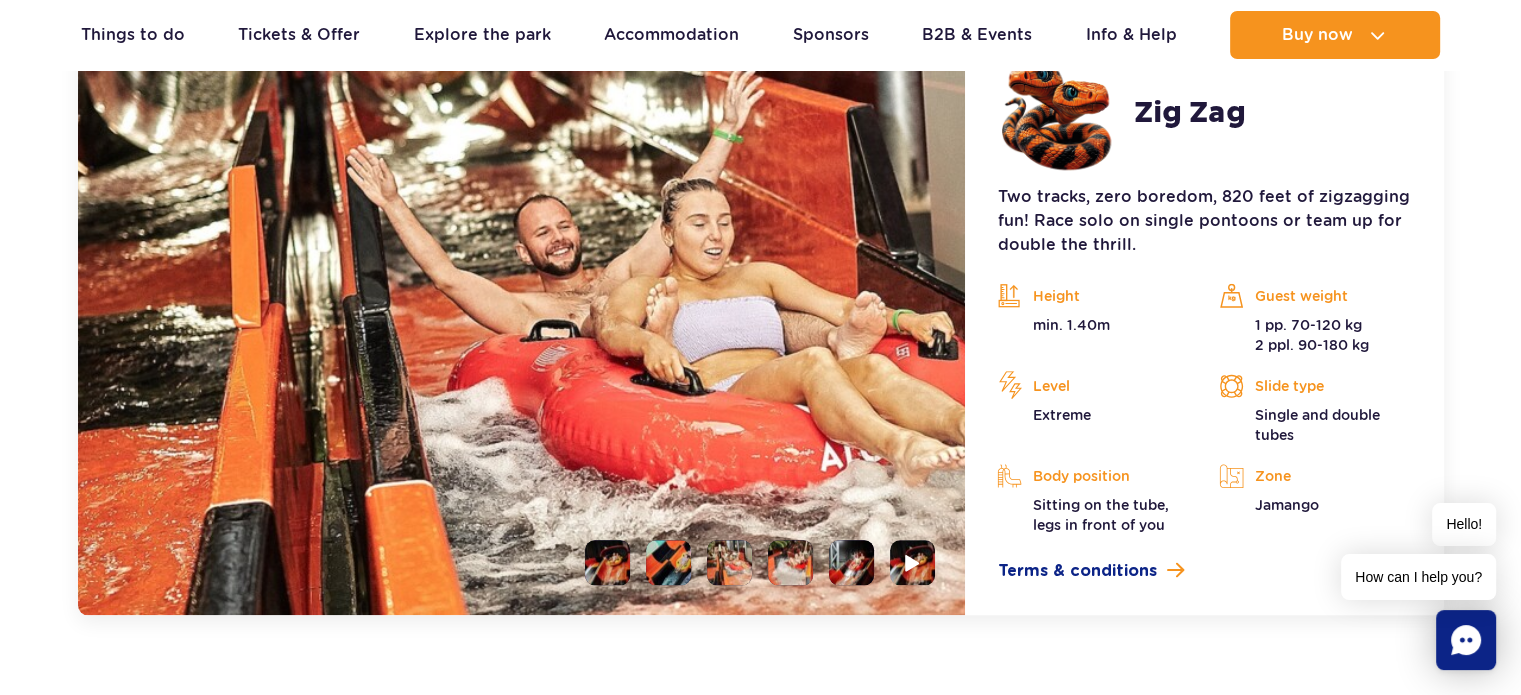 click at bounding box center [790, 562] 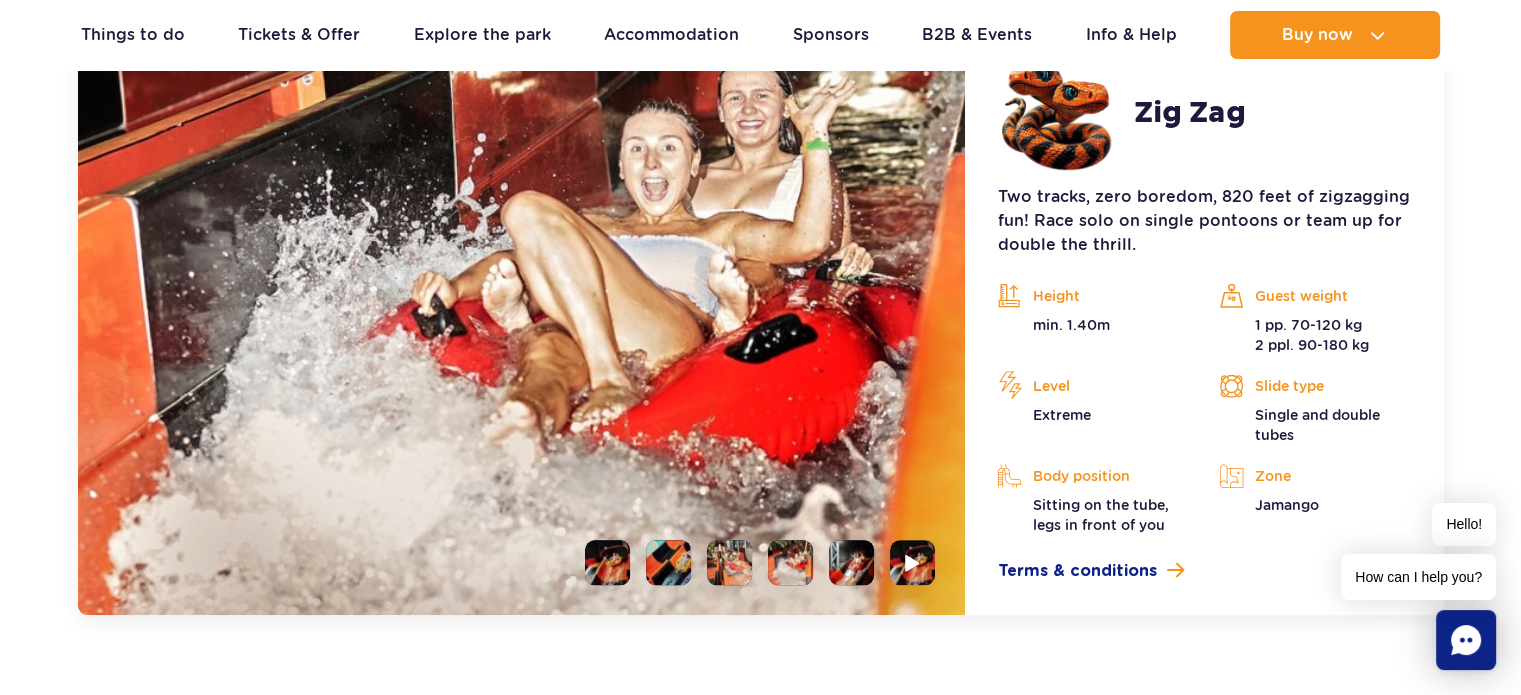 click at bounding box center (851, 562) 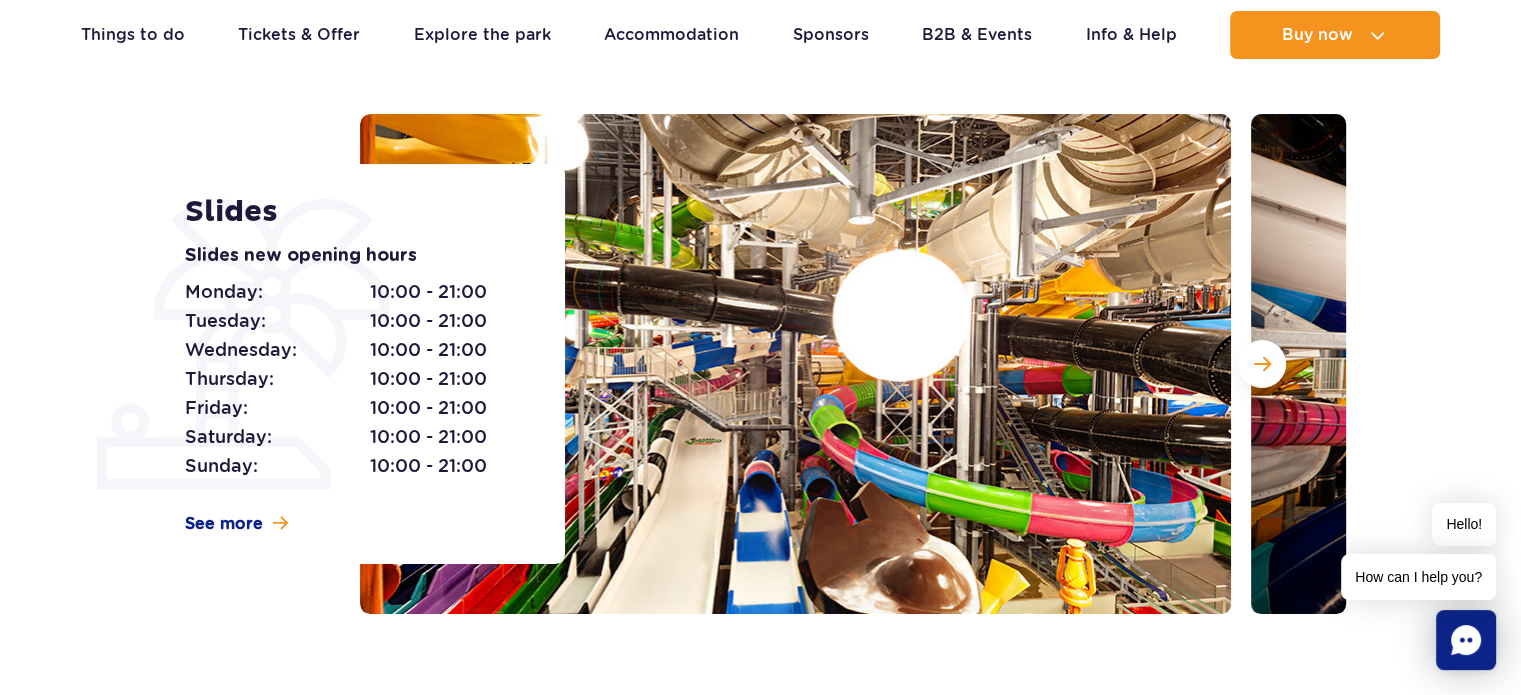 scroll, scrollTop: 0, scrollLeft: 0, axis: both 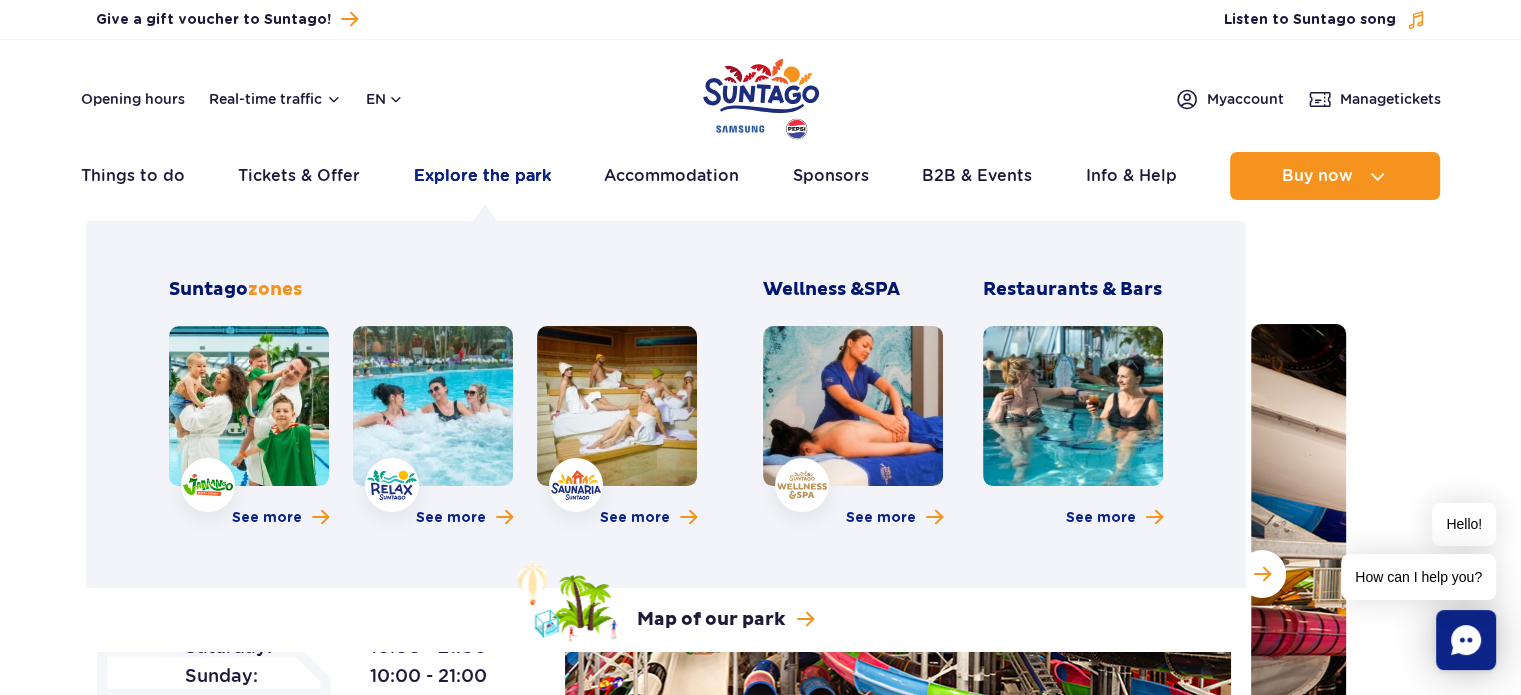 click on "Explore the park" at bounding box center [482, 176] 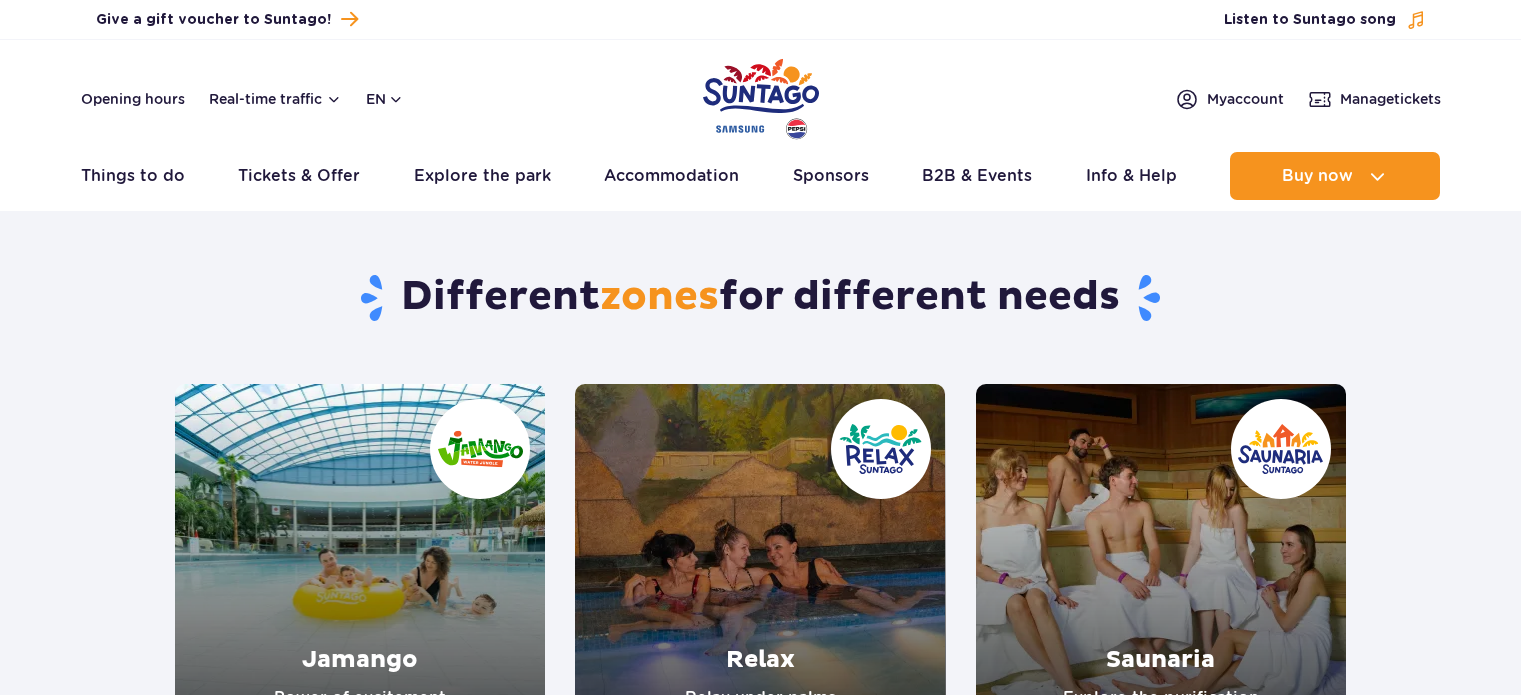 scroll, scrollTop: 0, scrollLeft: 0, axis: both 